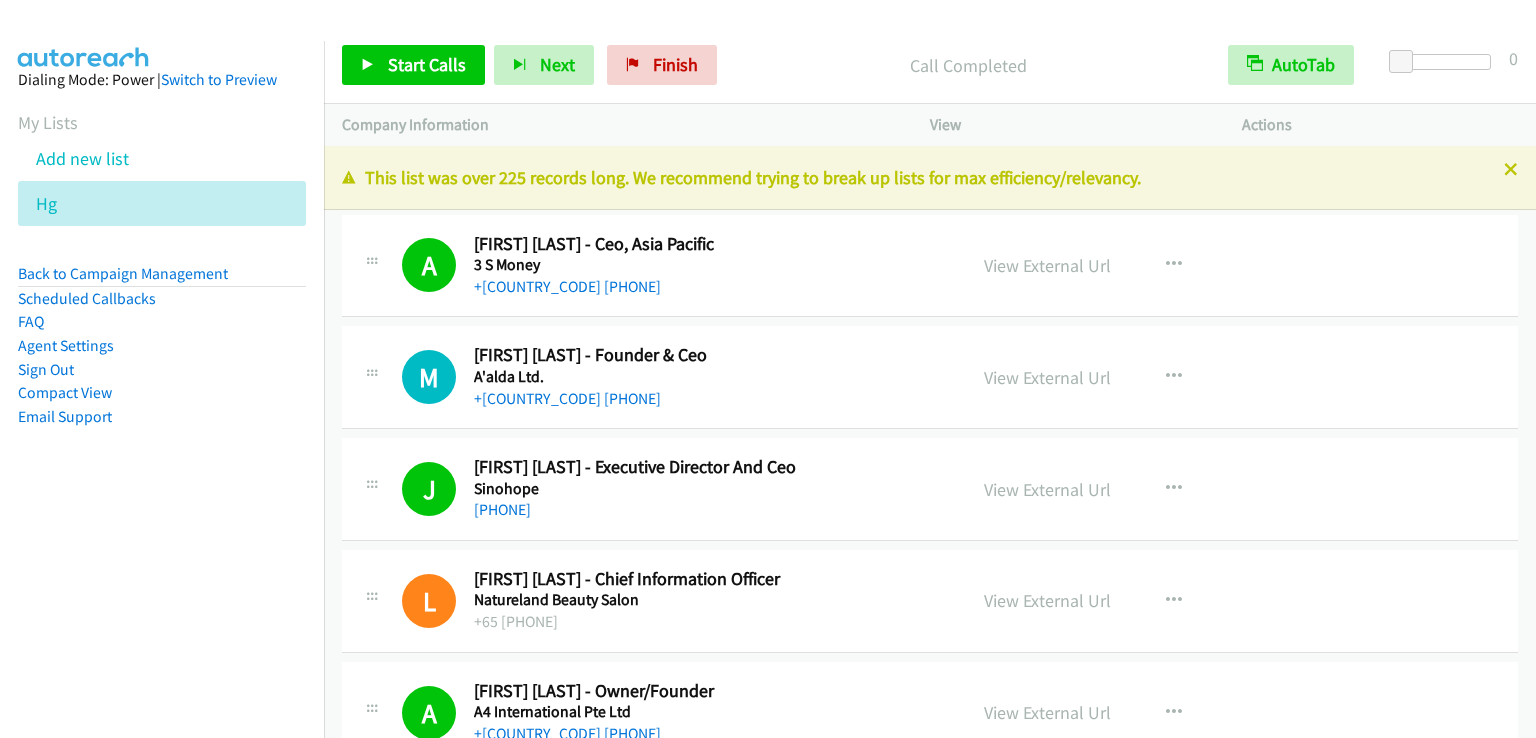 scroll, scrollTop: 0, scrollLeft: 0, axis: both 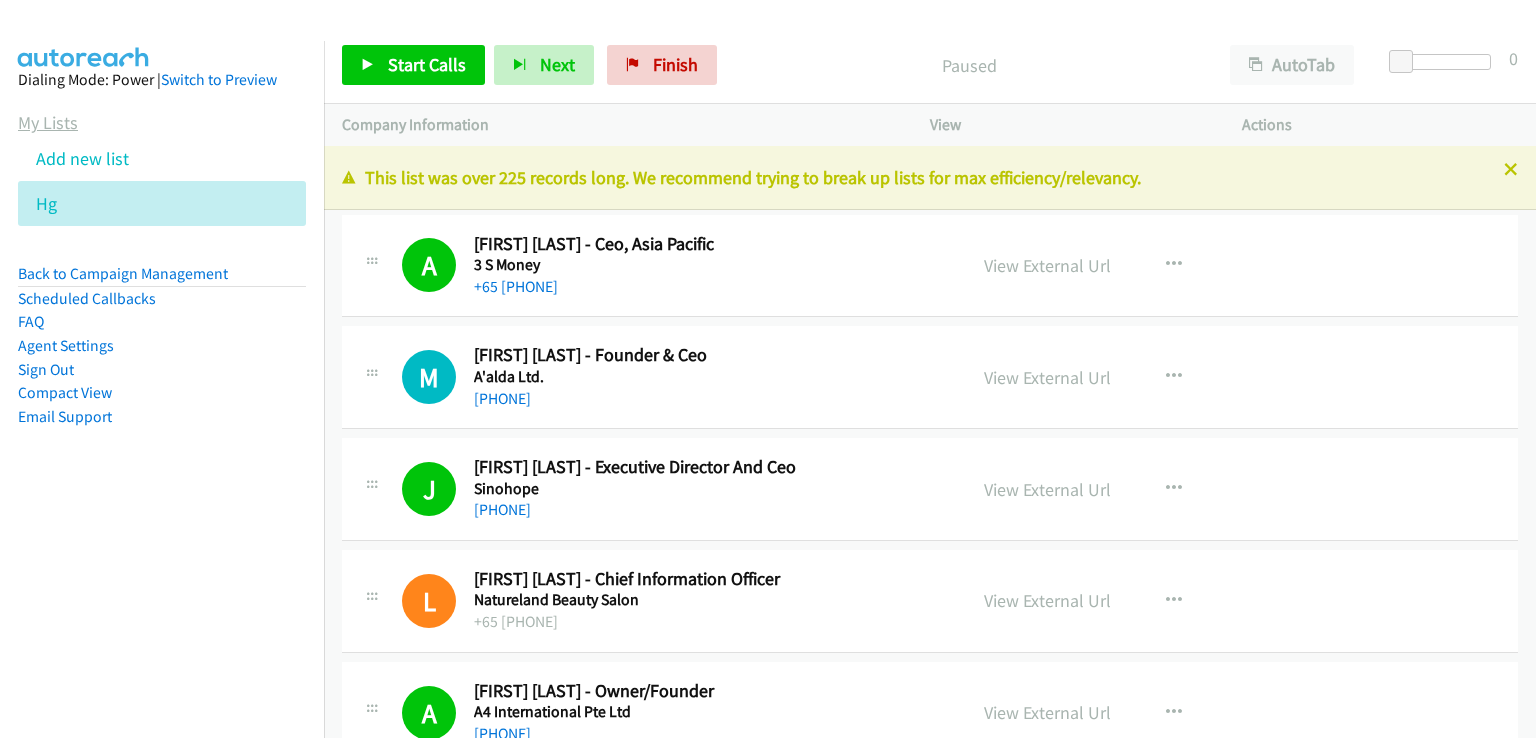 click on "My Lists" at bounding box center (48, 122) 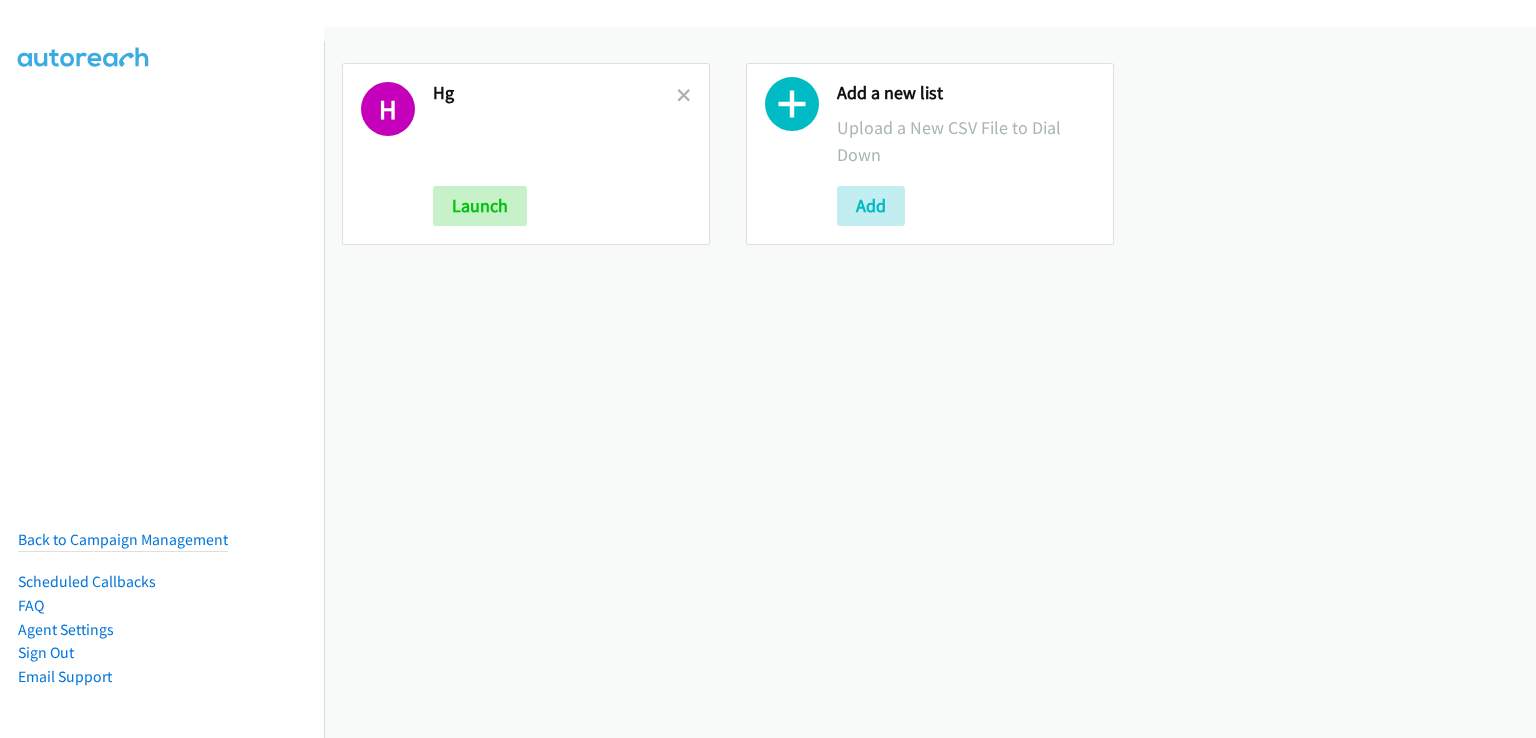 scroll, scrollTop: 0, scrollLeft: 0, axis: both 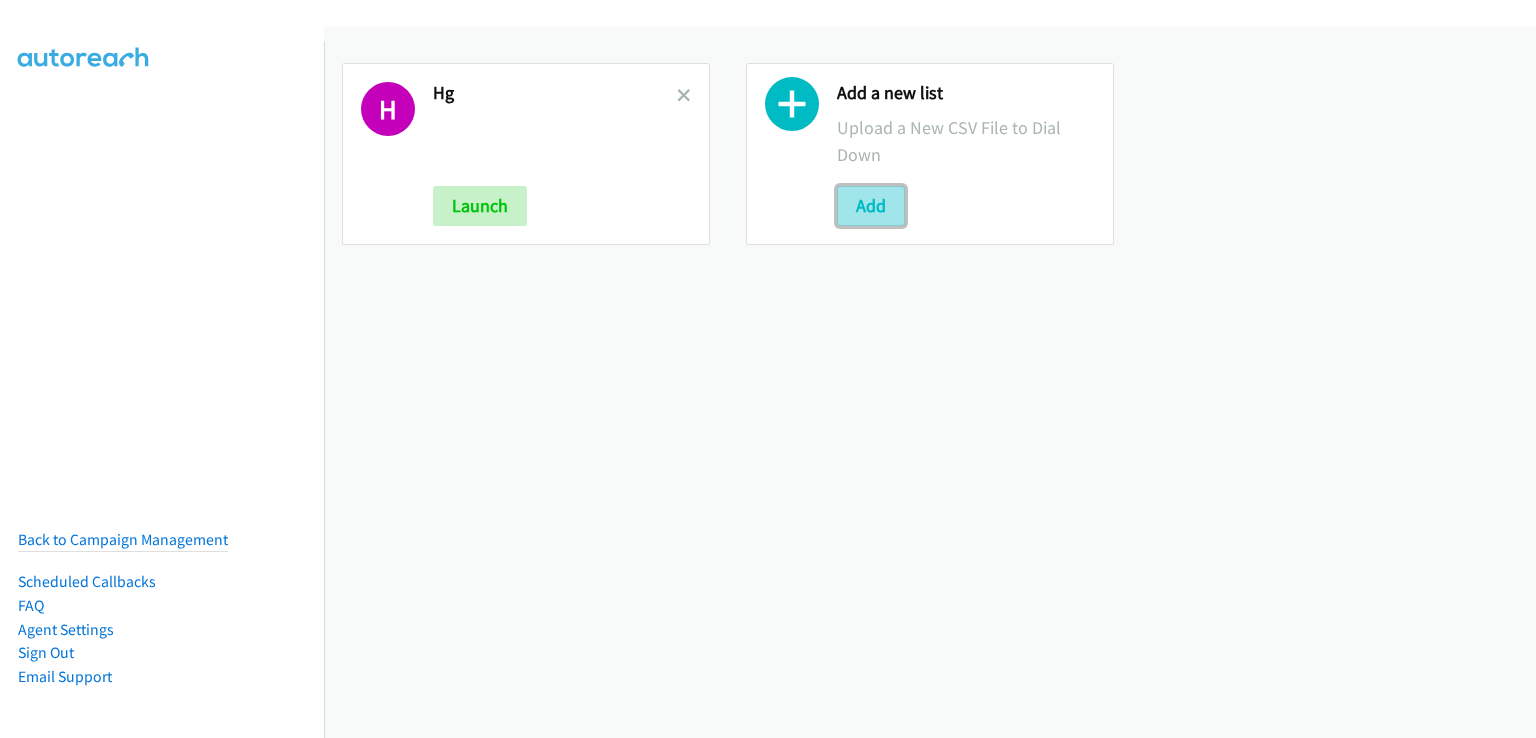 click on "Add" at bounding box center (871, 206) 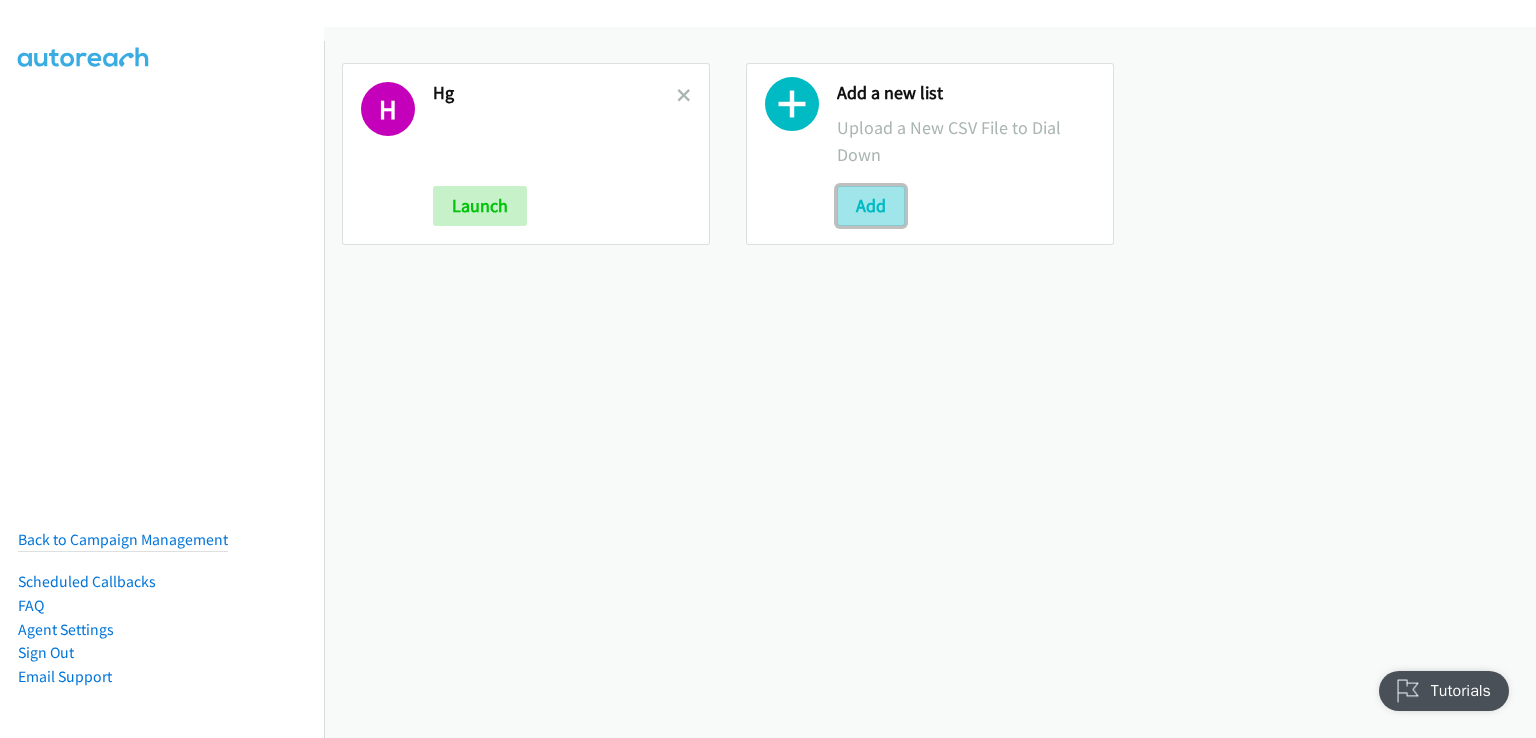 scroll, scrollTop: 0, scrollLeft: 0, axis: both 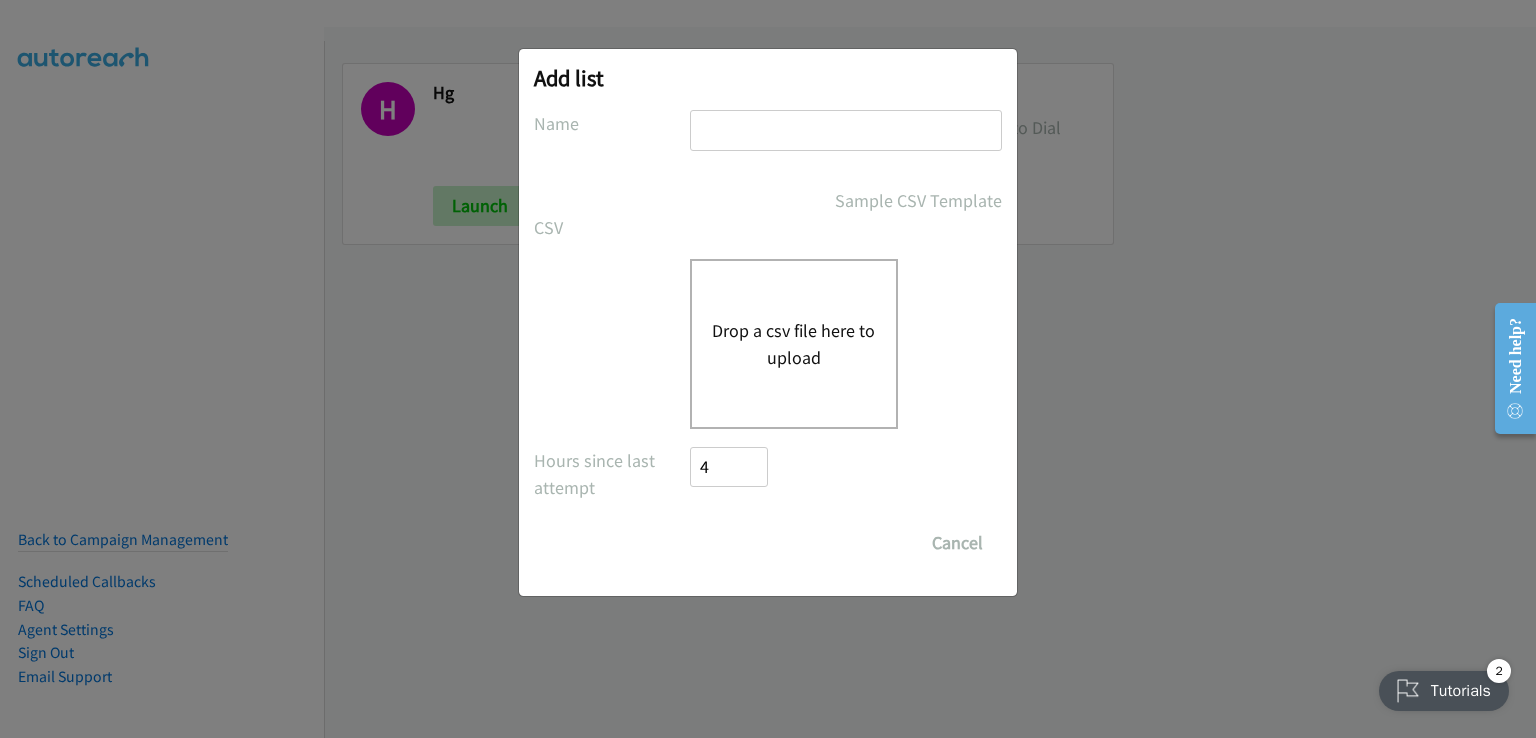 click at bounding box center (846, 130) 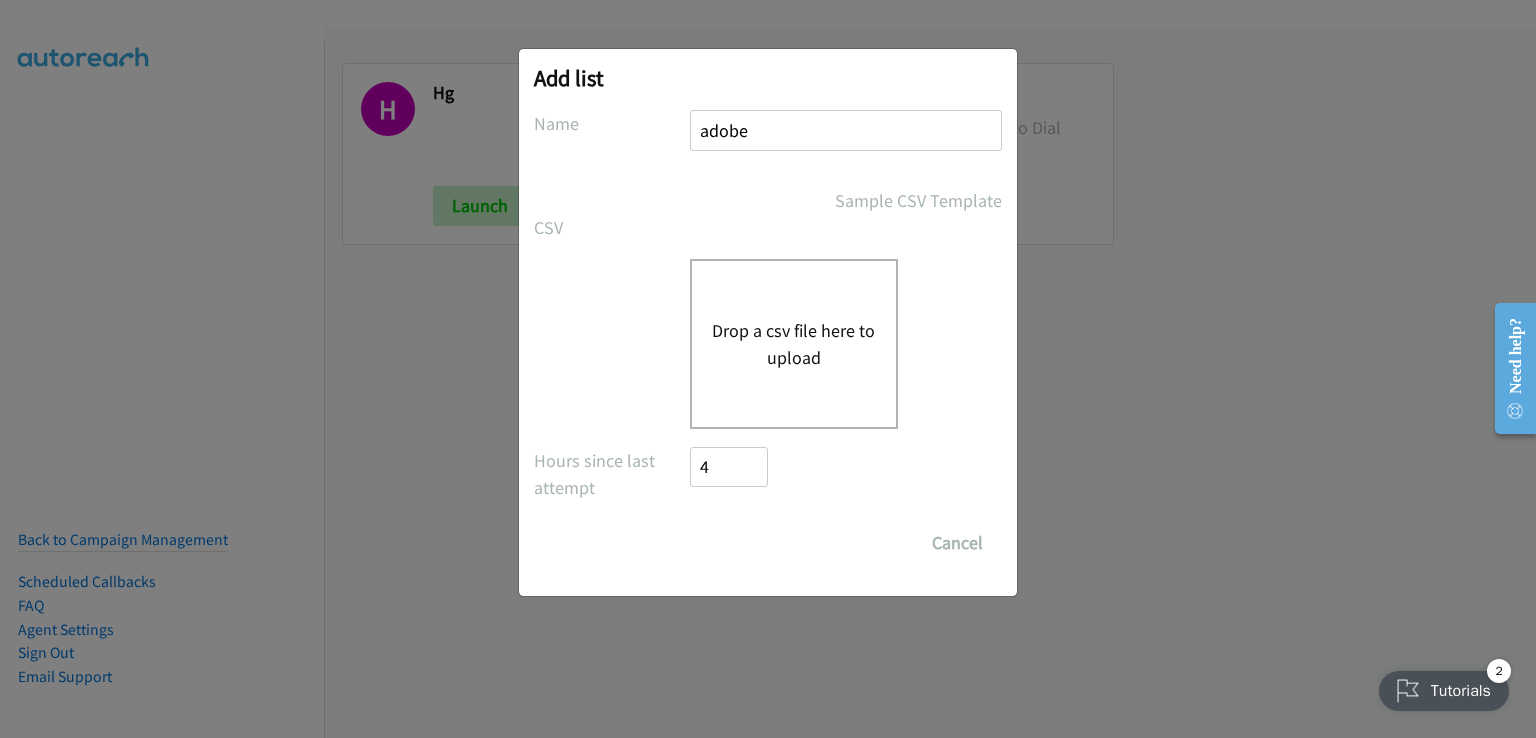 type on "adobe" 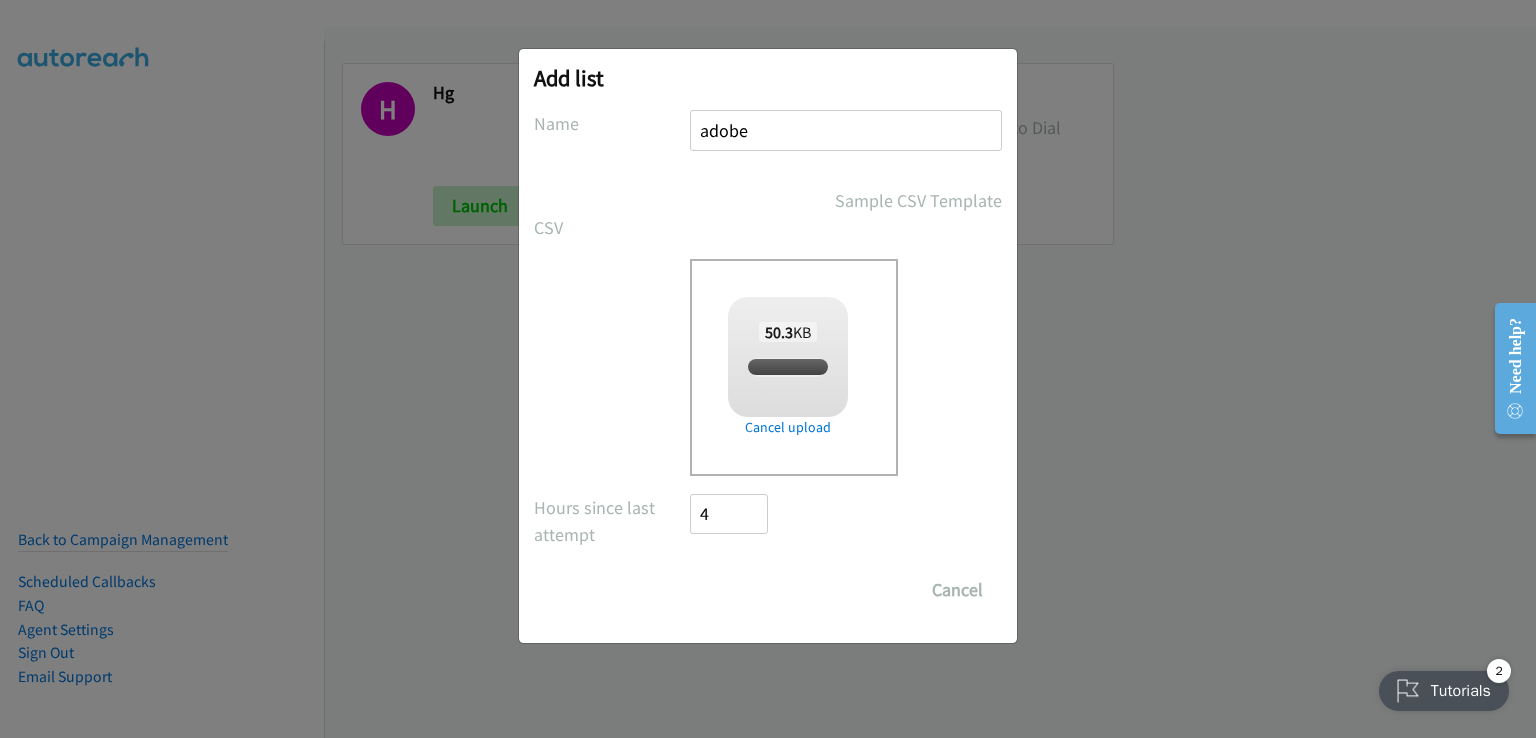 checkbox on "true" 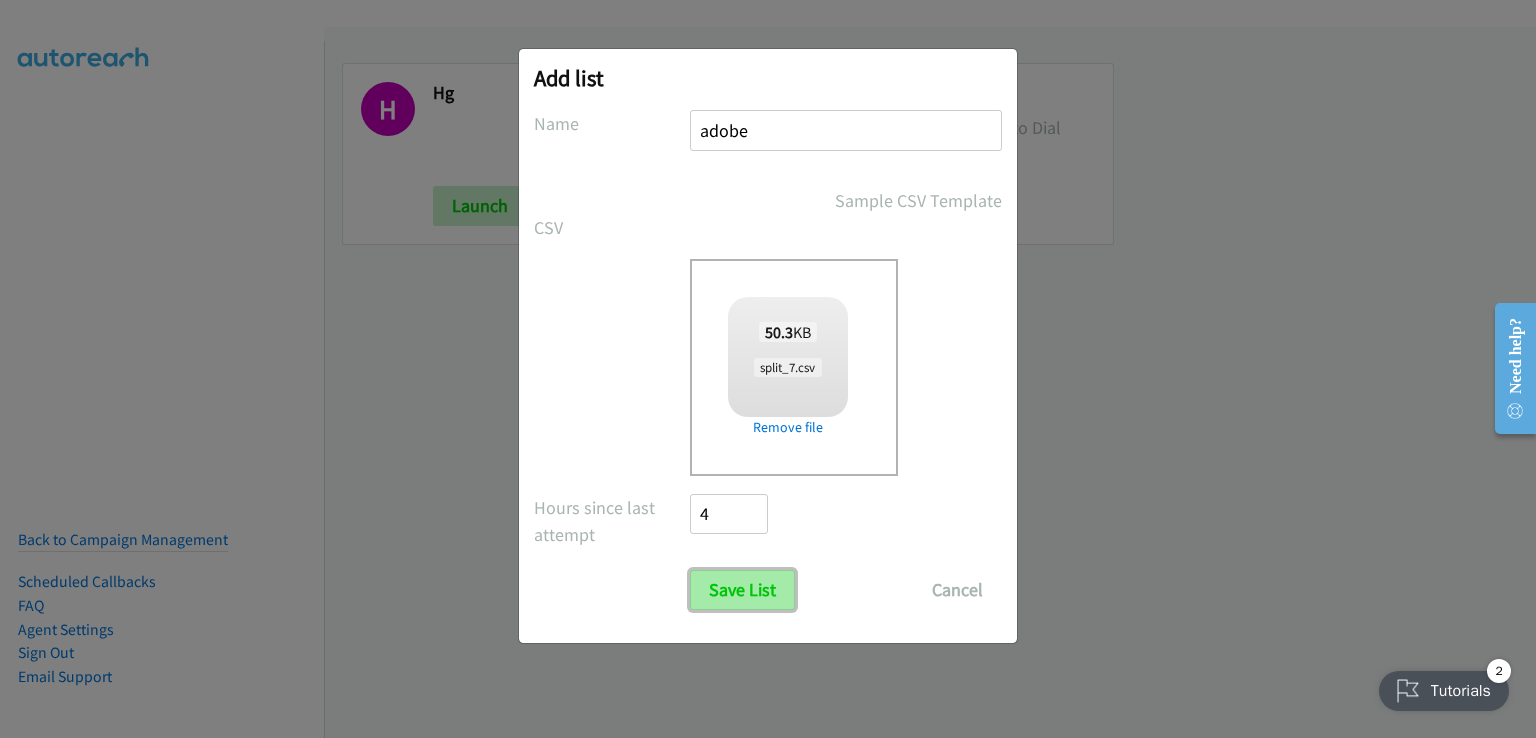 click on "Save List" at bounding box center [742, 590] 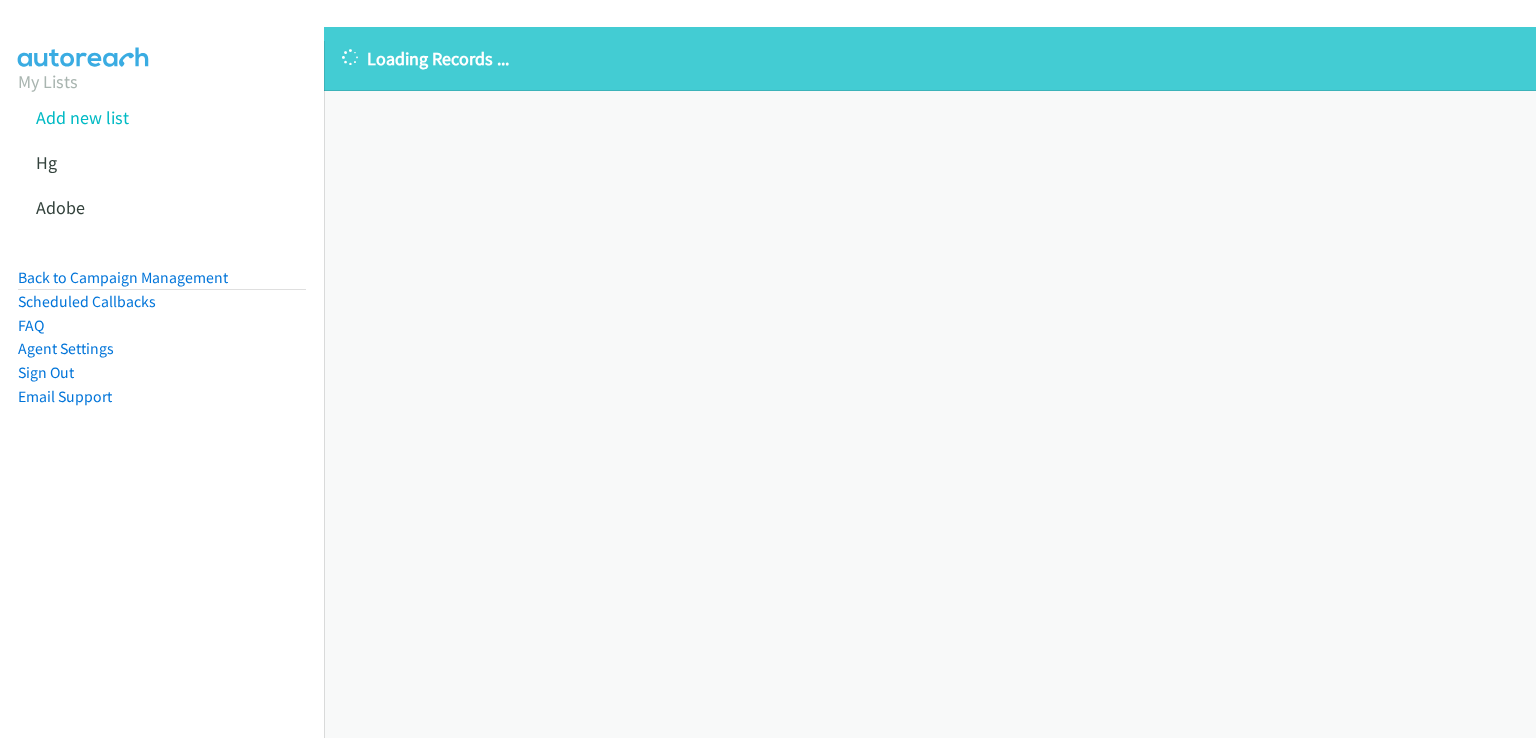 scroll, scrollTop: 0, scrollLeft: 0, axis: both 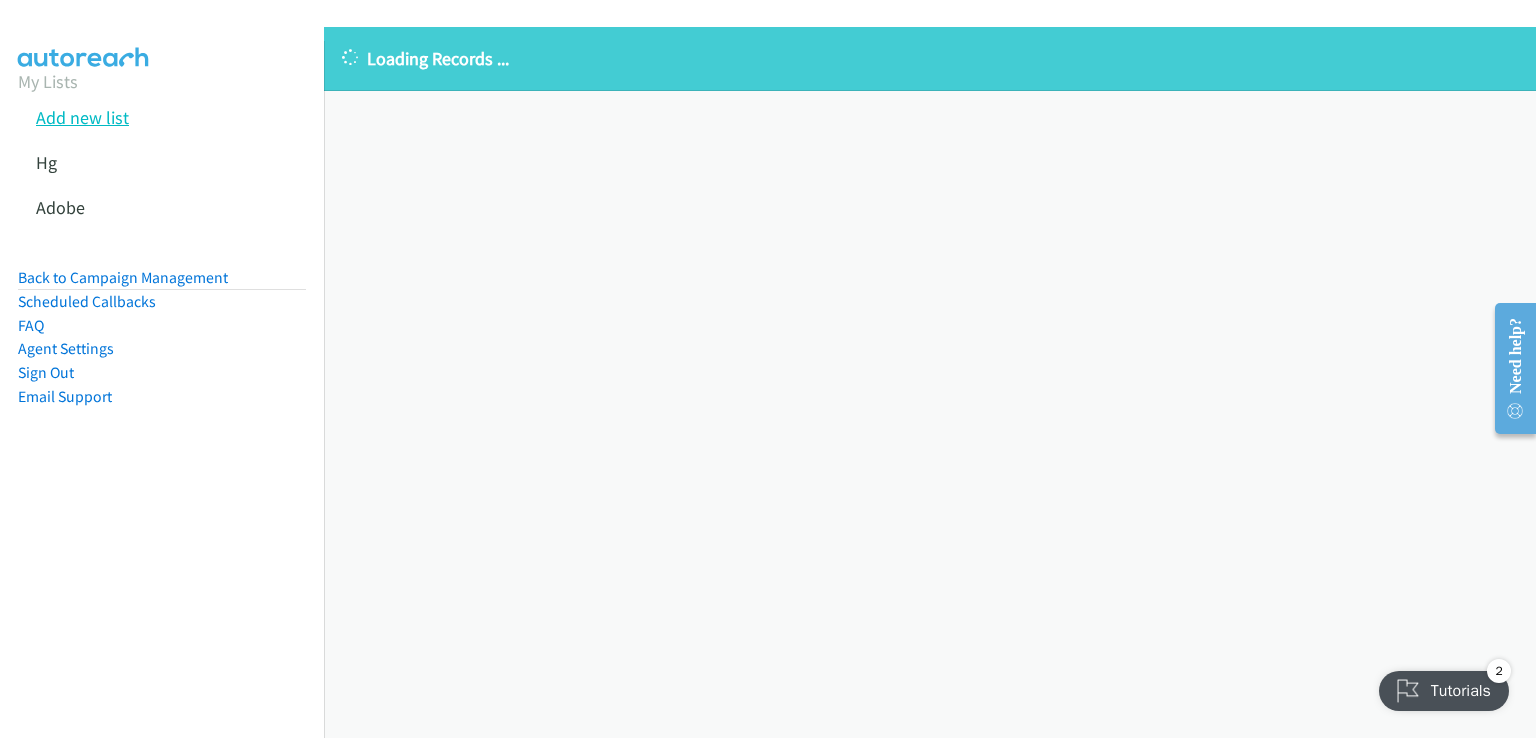 click on "Add new list" at bounding box center [82, 117] 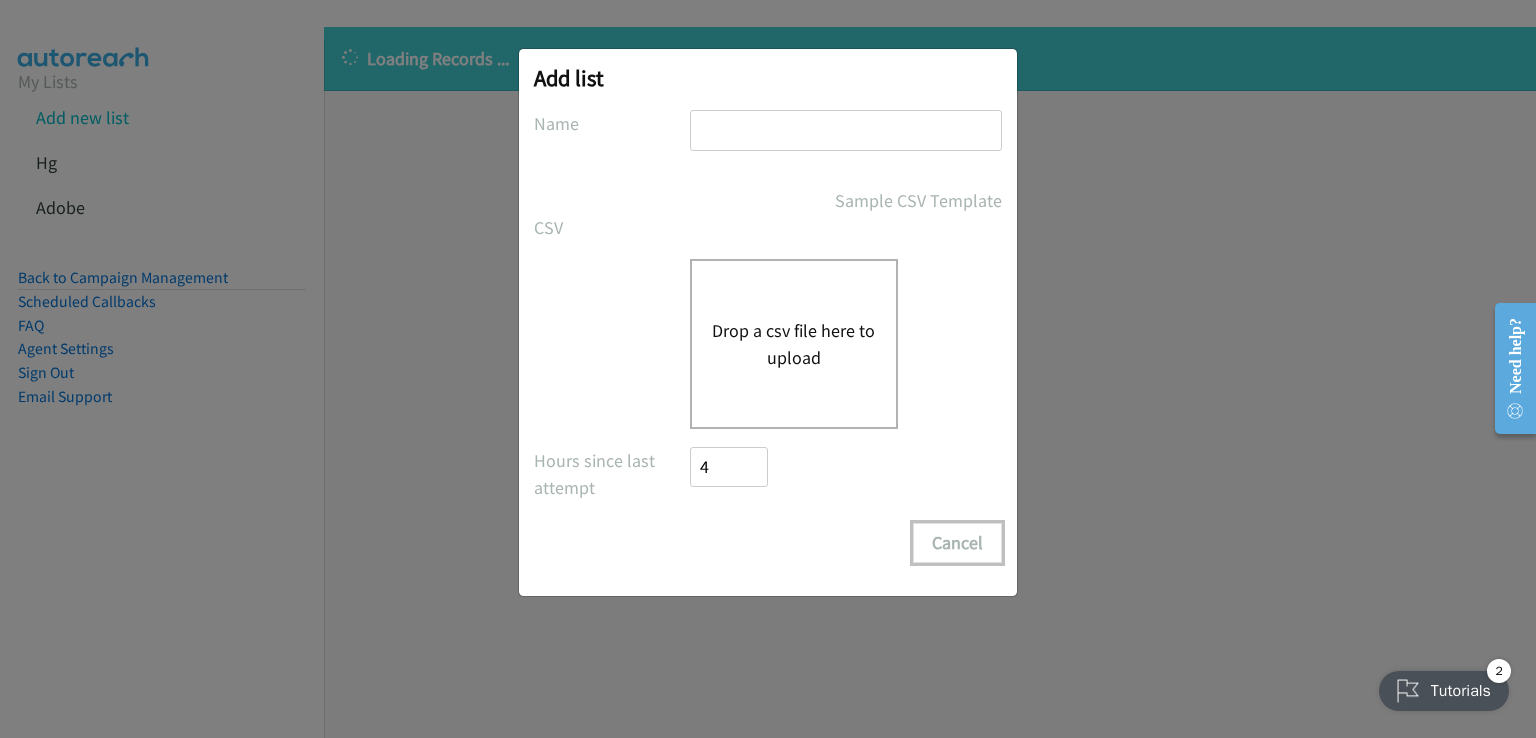 click on "Cancel" at bounding box center (957, 543) 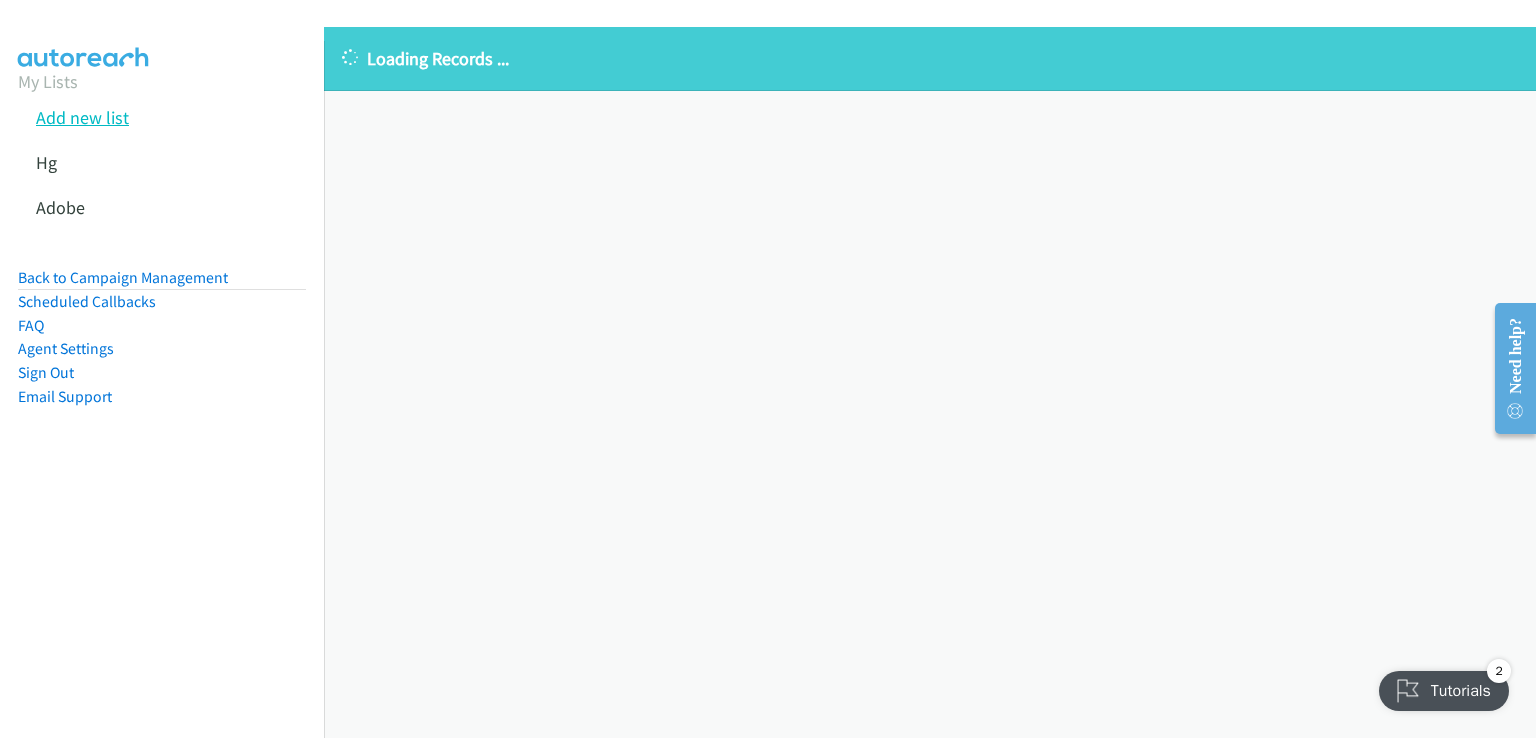 click on "Add new list" at bounding box center [82, 117] 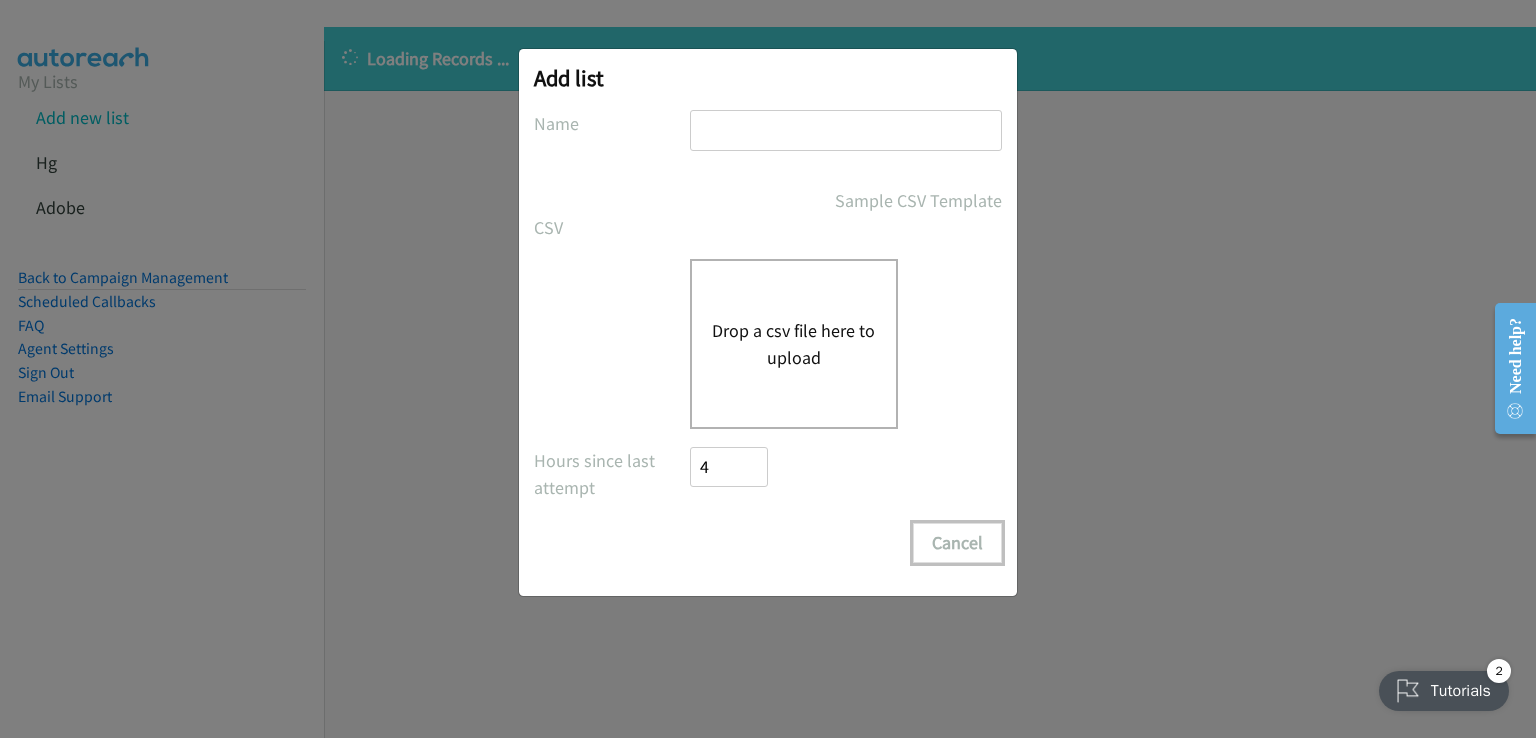 click on "Cancel" at bounding box center (957, 543) 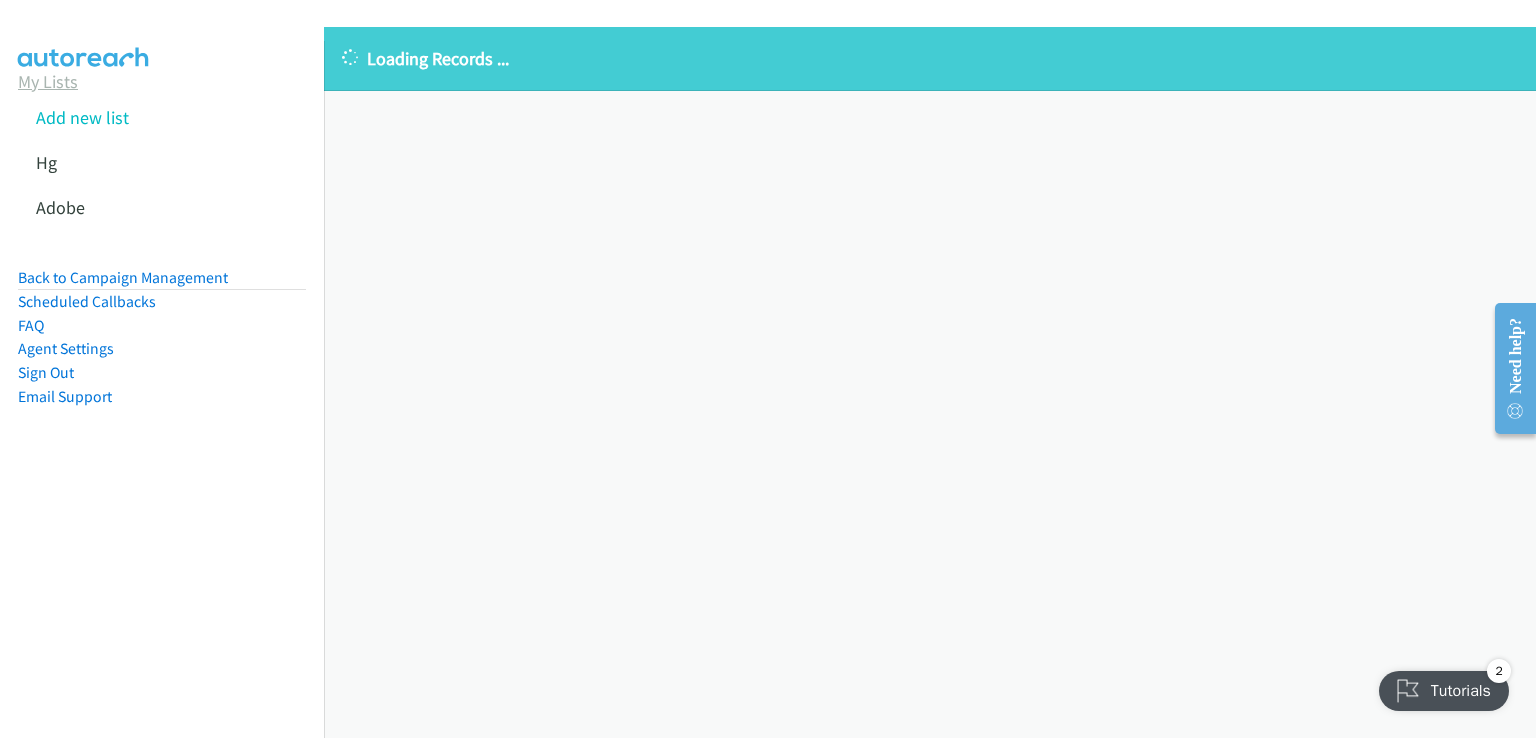 click on "My Lists" at bounding box center [48, 81] 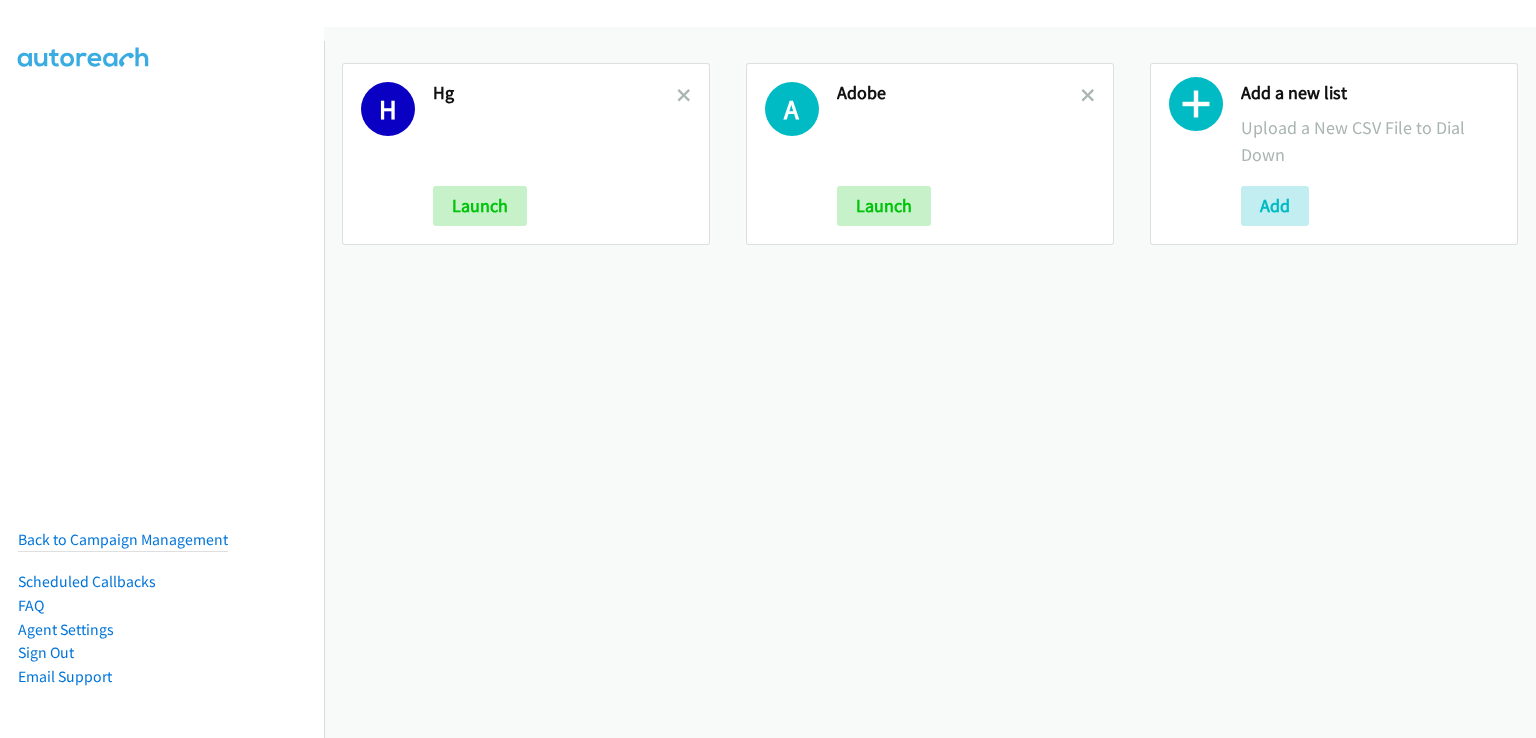 scroll, scrollTop: 0, scrollLeft: 0, axis: both 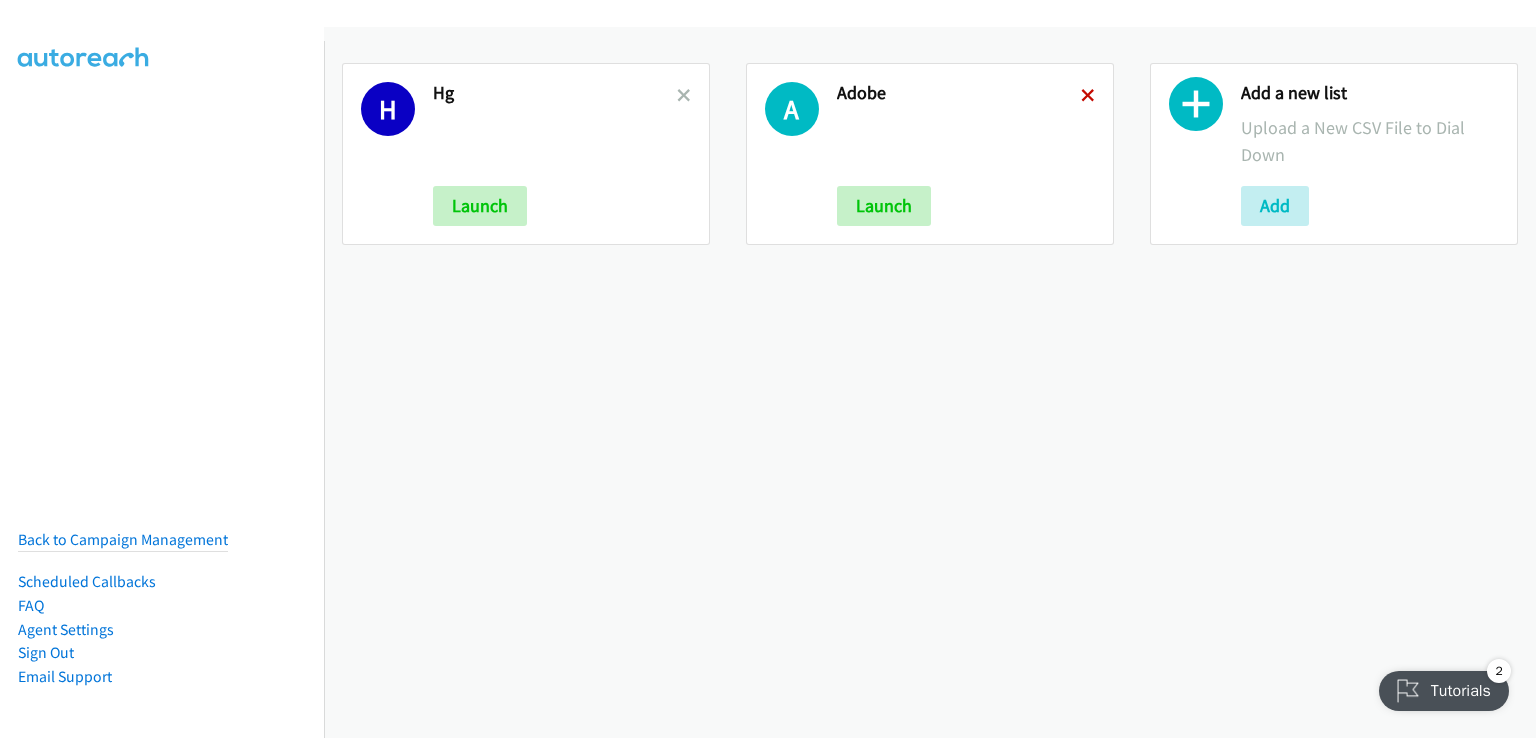 click at bounding box center [1088, 97] 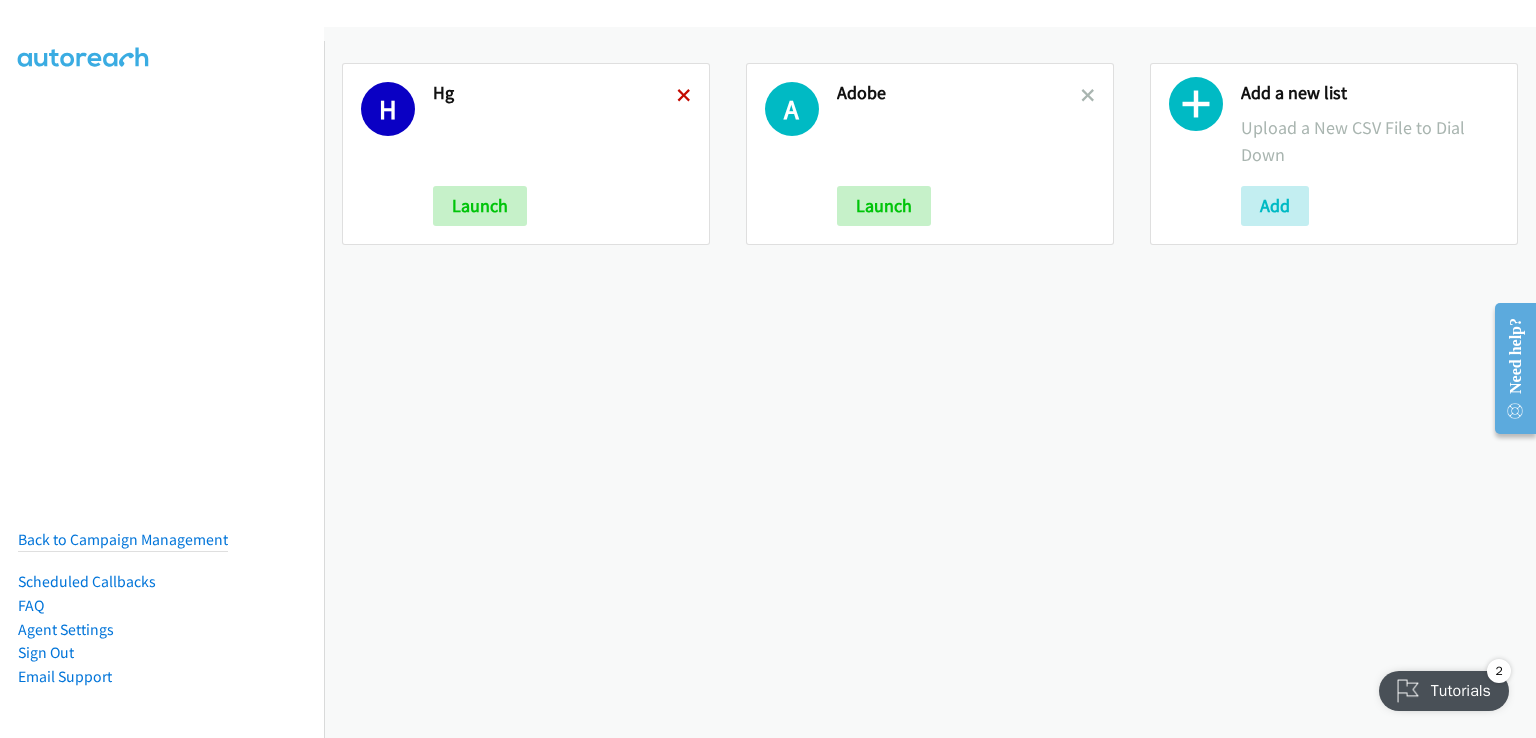 click at bounding box center (684, 97) 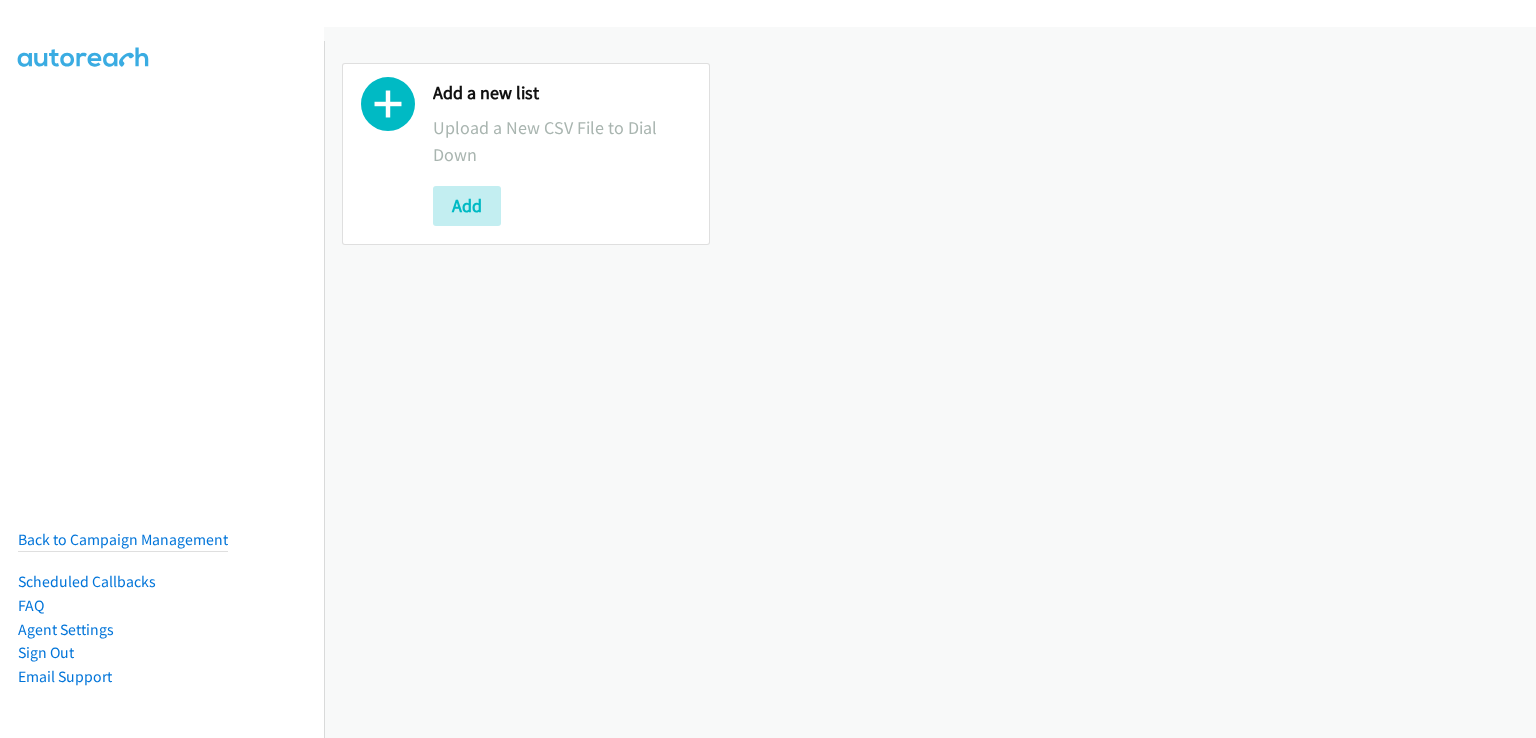 scroll, scrollTop: 0, scrollLeft: 0, axis: both 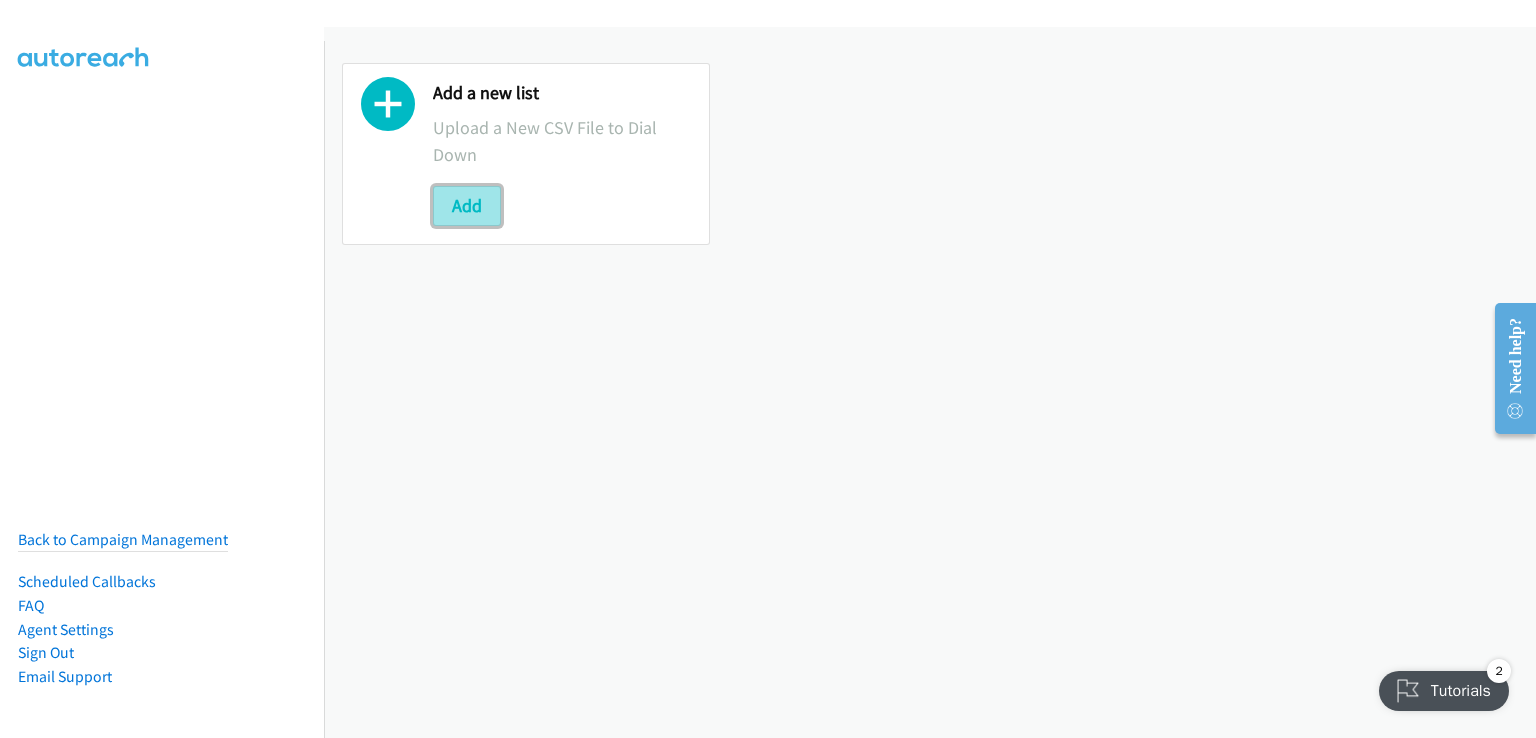 click on "Add" at bounding box center [467, 206] 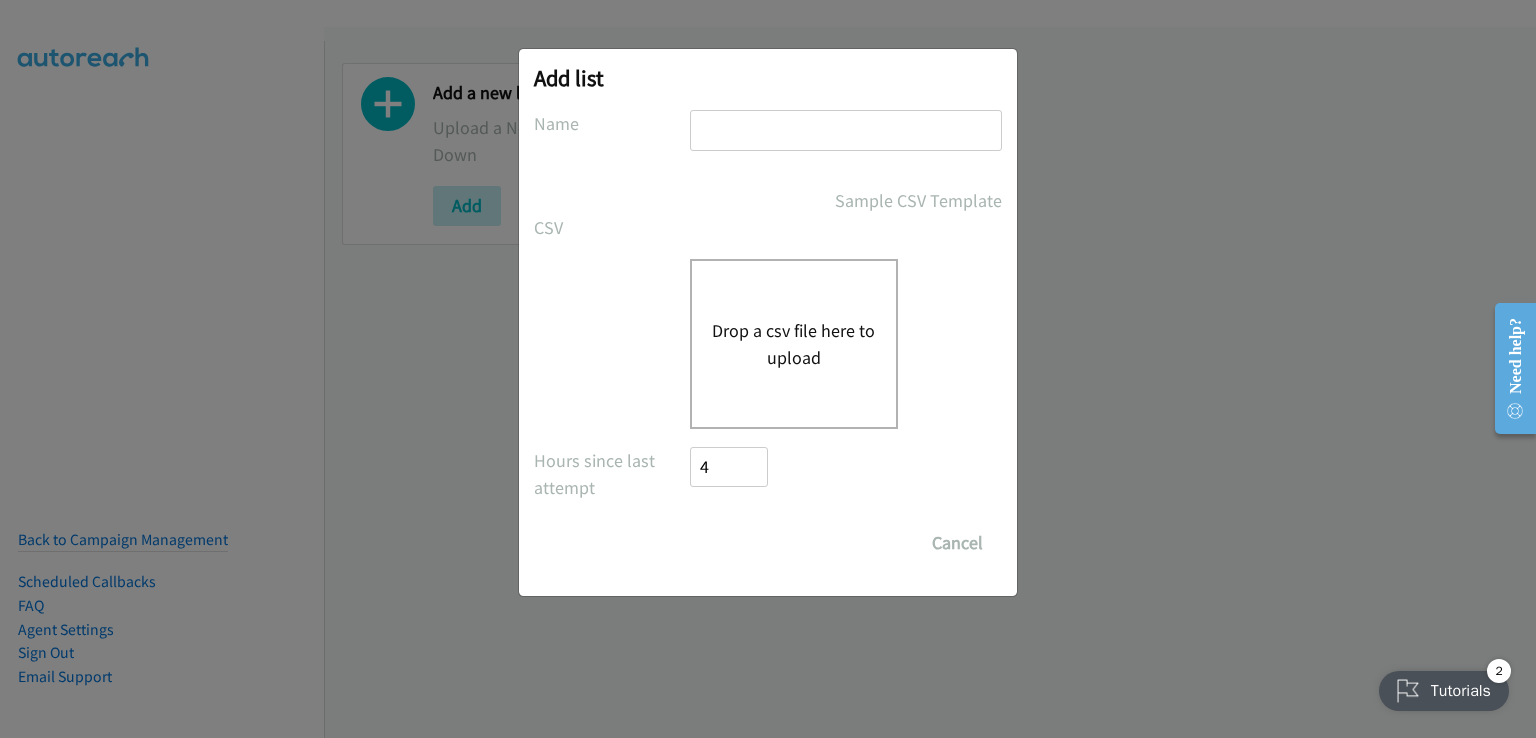 click on "Drop a csv file here to upload" at bounding box center [794, 344] 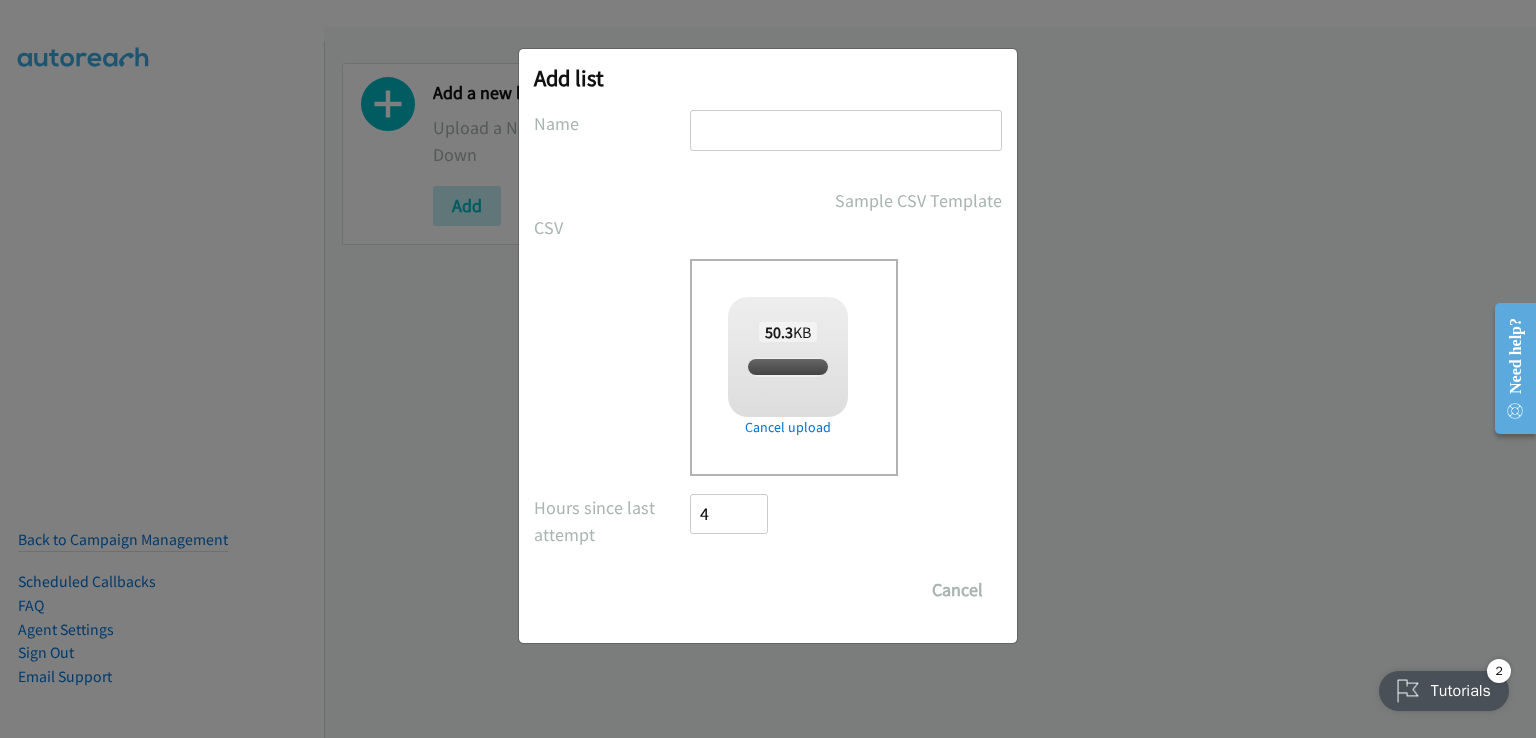 checkbox on "true" 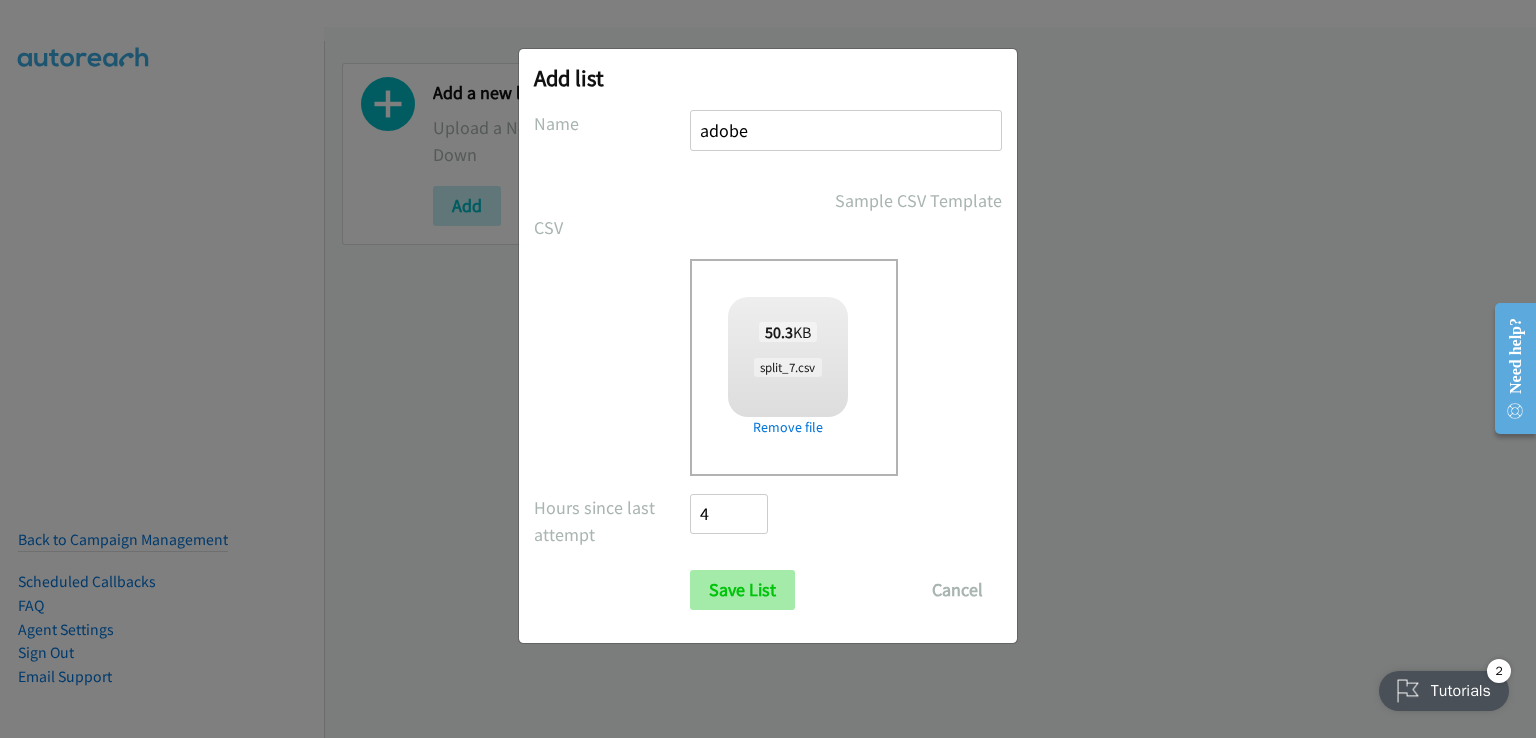 type on "adobe" 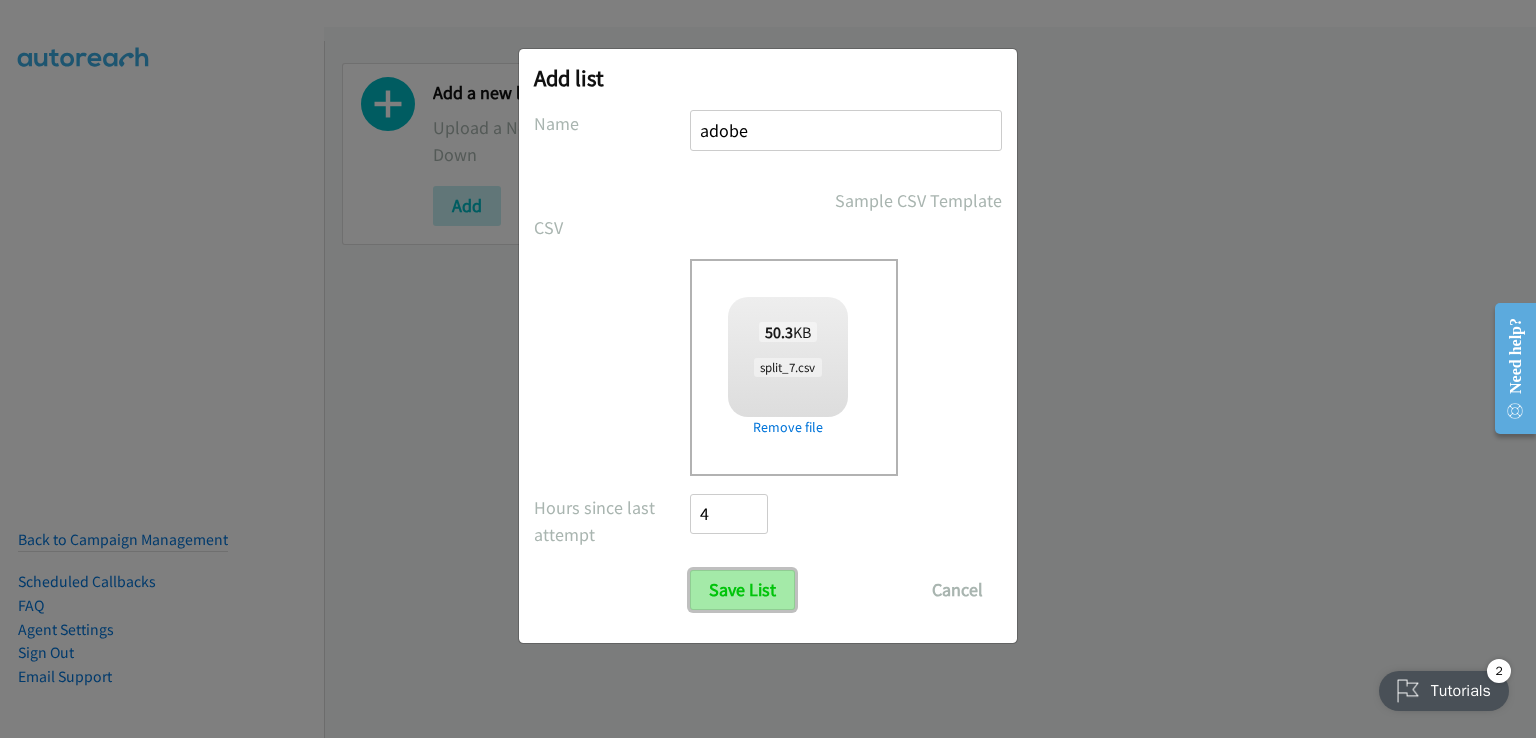 click on "Save List" at bounding box center [742, 590] 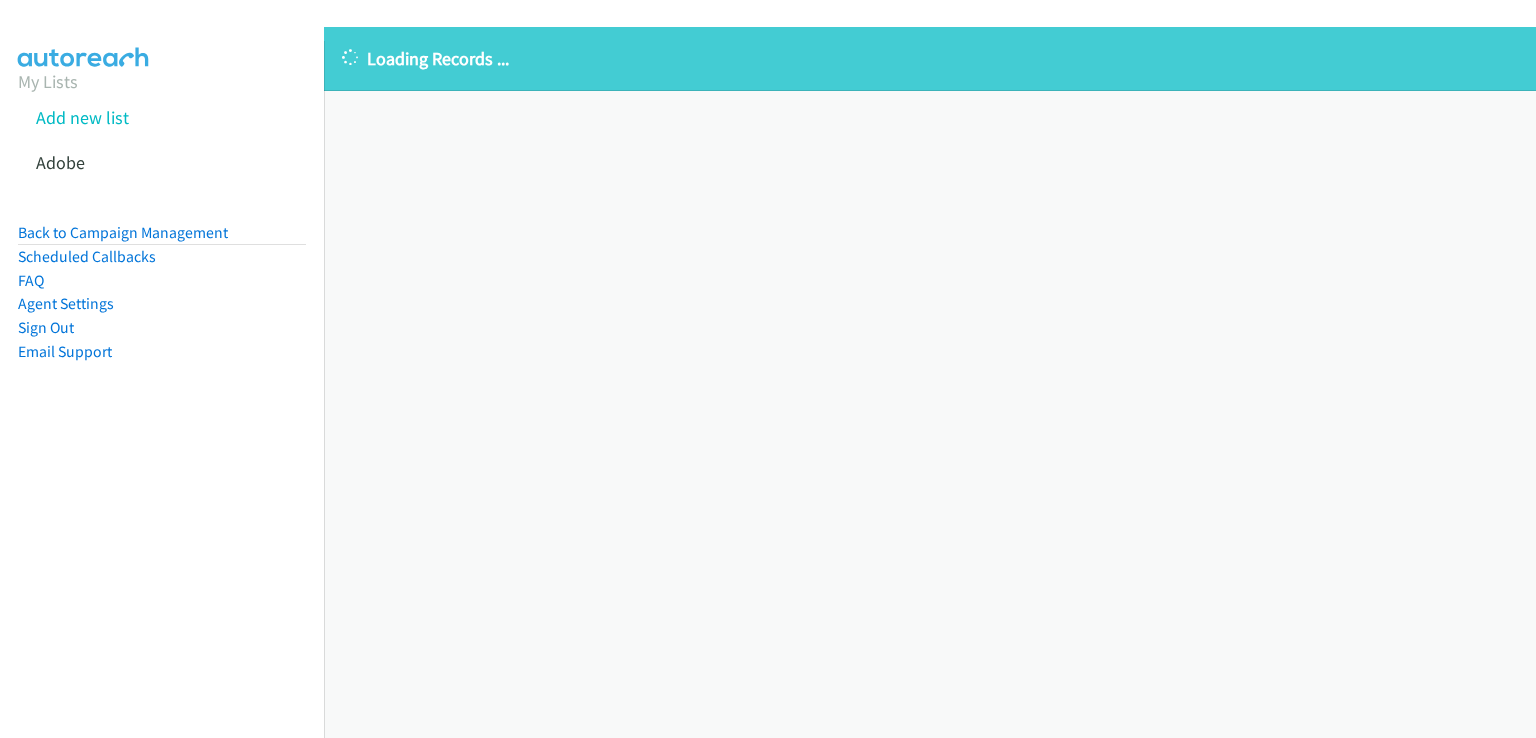 scroll, scrollTop: 0, scrollLeft: 0, axis: both 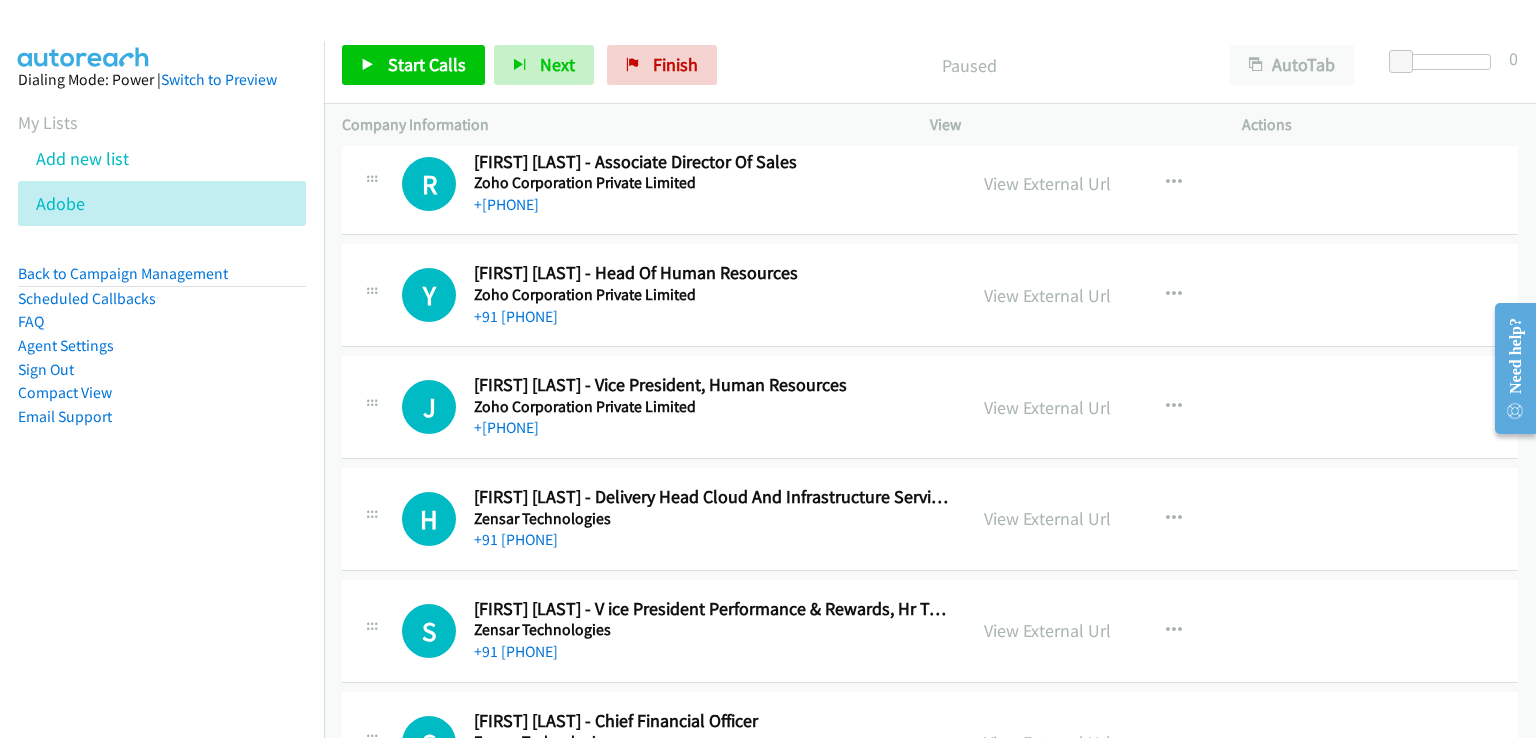 click on "Dialing Mode: Power
|
Switch to Preview
My Lists
Add new list
Adobe
Back to Campaign Management
Scheduled Callbacks
FAQ
Agent Settings
Sign Out
Compact View
Email Support" at bounding box center (162, 410) 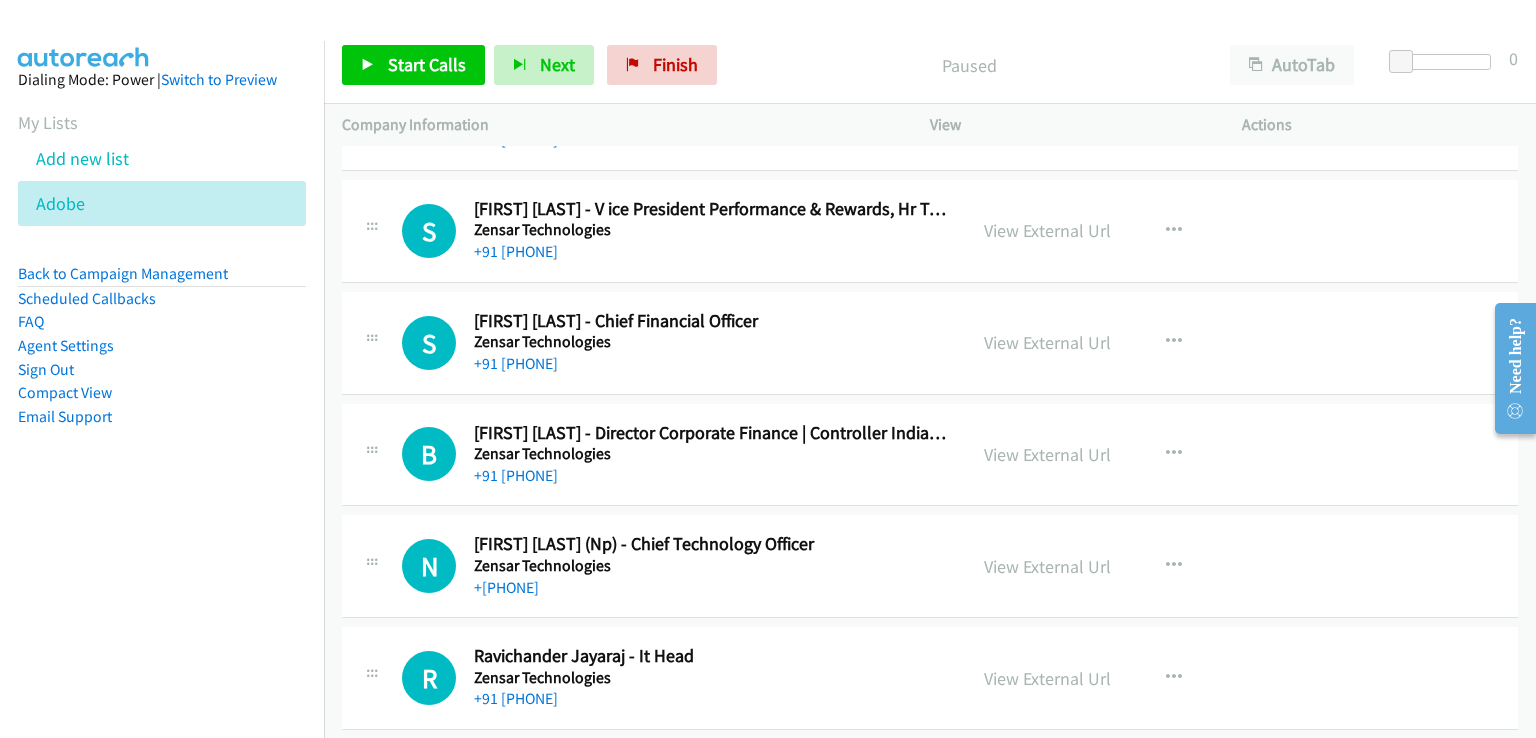 scroll, scrollTop: 1900, scrollLeft: 0, axis: vertical 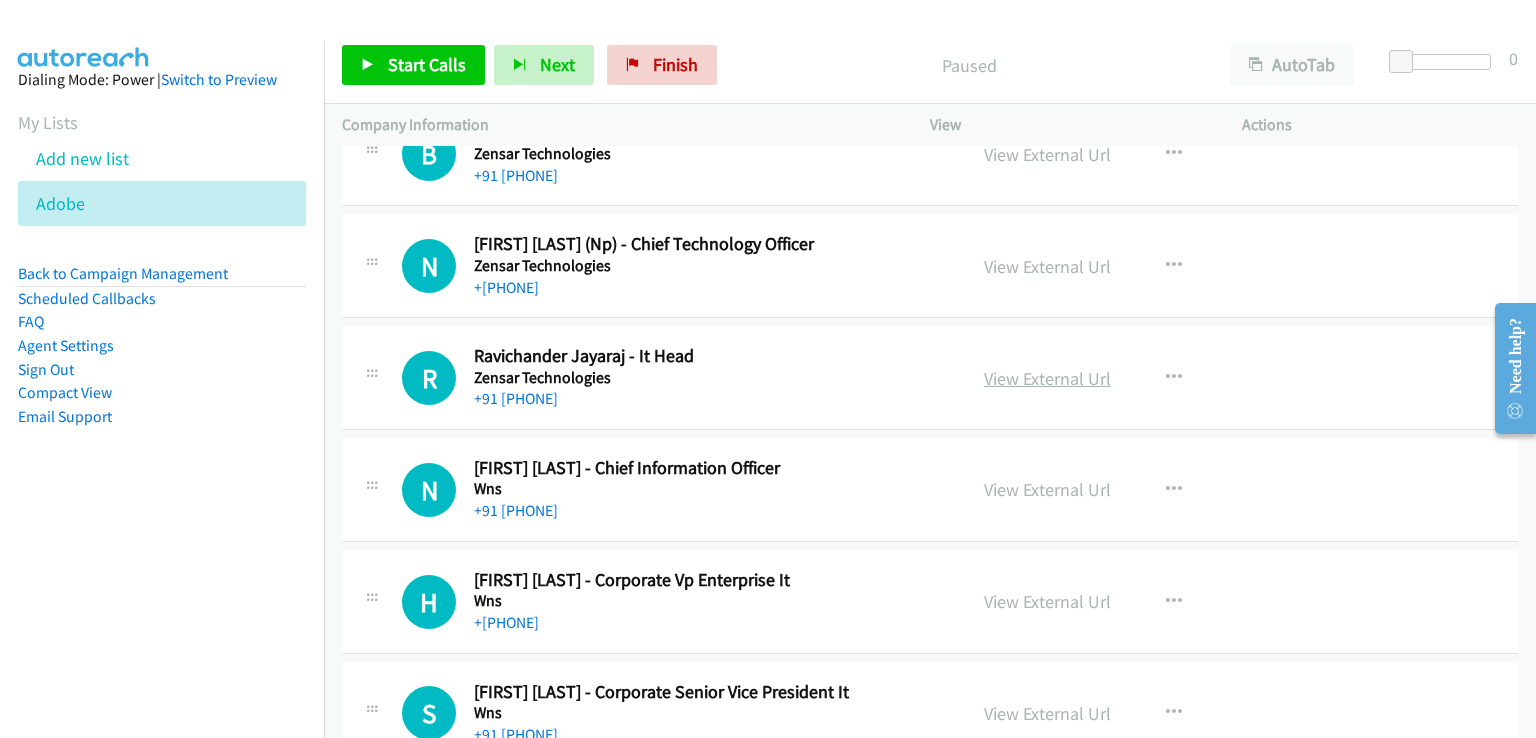 click on "View External Url" at bounding box center [1047, 378] 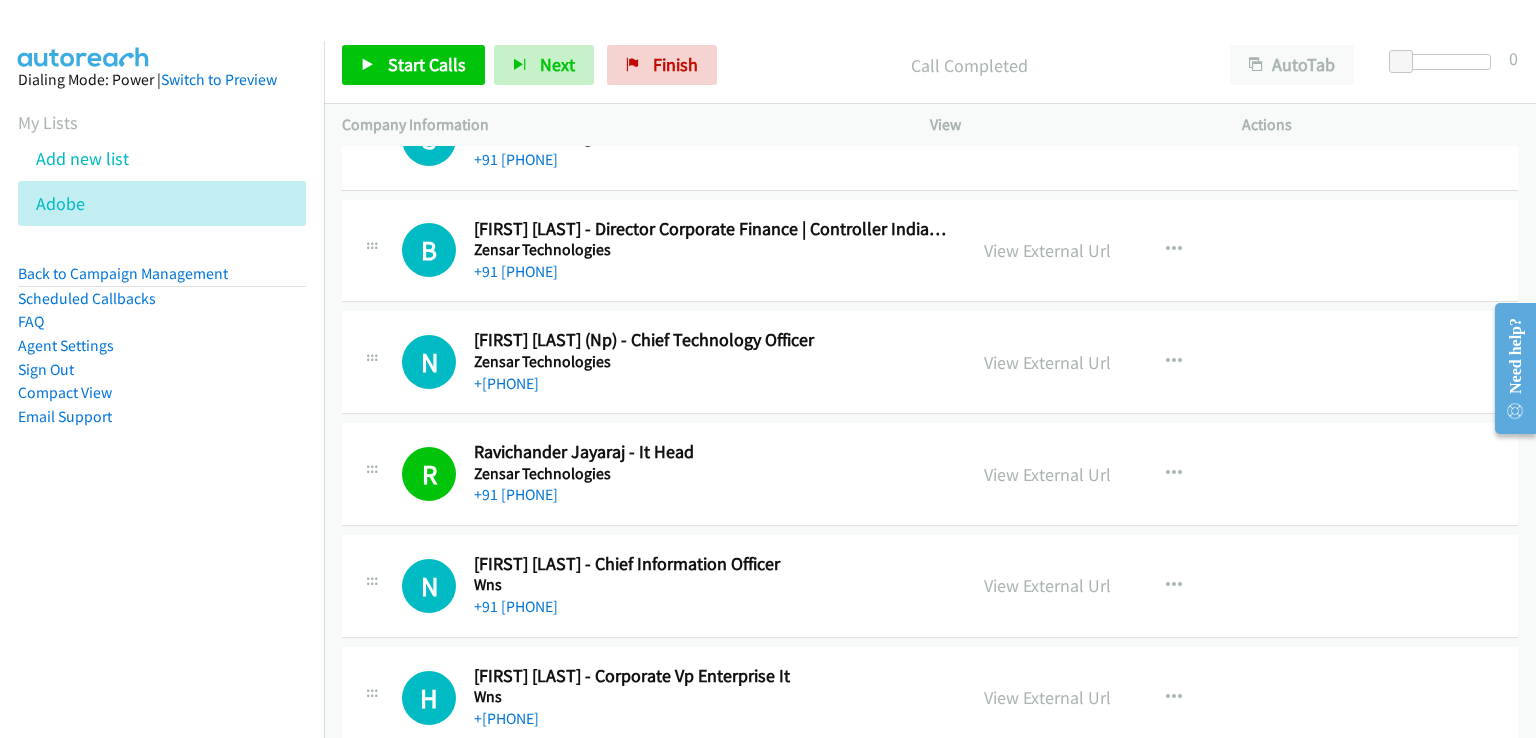 scroll, scrollTop: 1800, scrollLeft: 0, axis: vertical 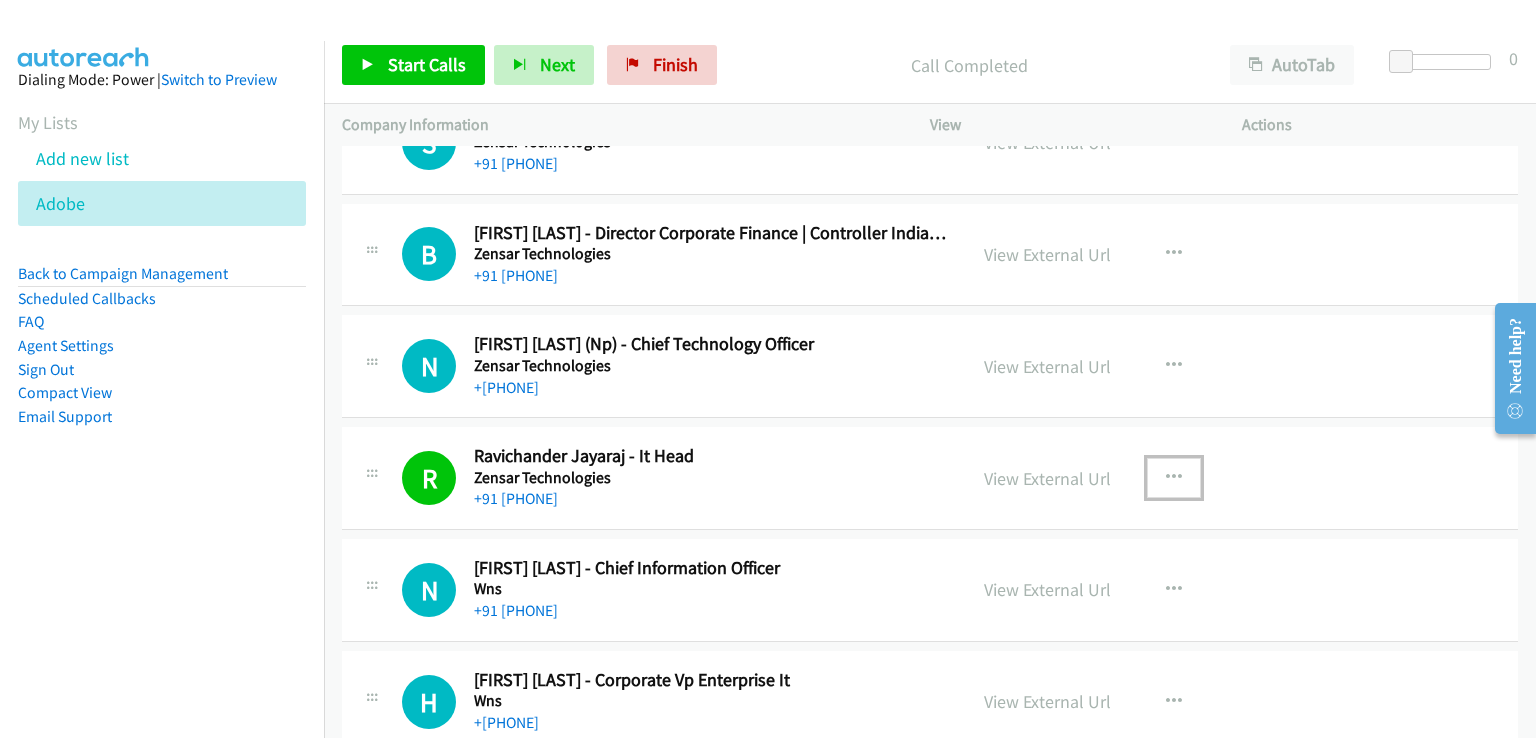click at bounding box center [1174, 478] 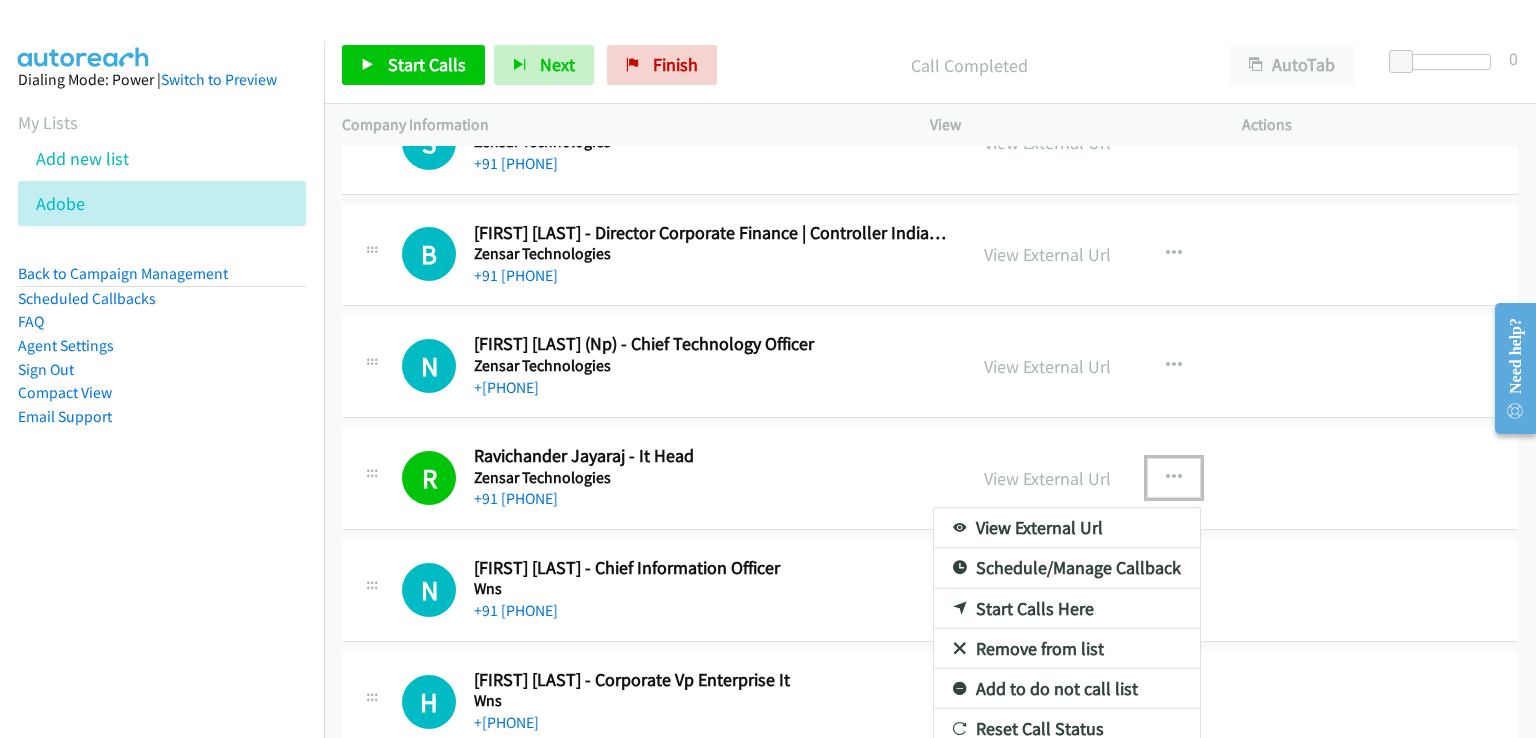 click on "Start Calls Here" at bounding box center (1067, 609) 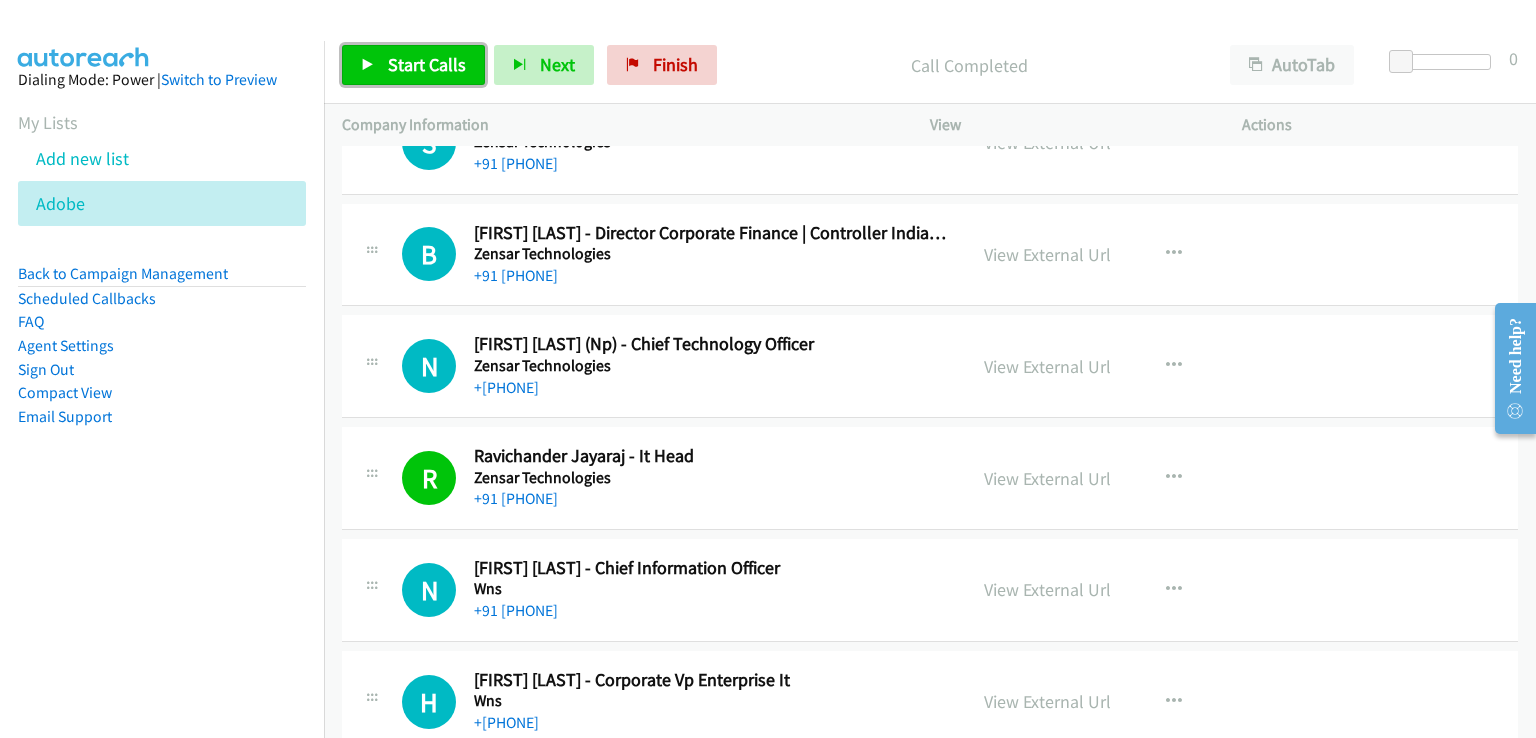 click on "Start Calls" at bounding box center [427, 64] 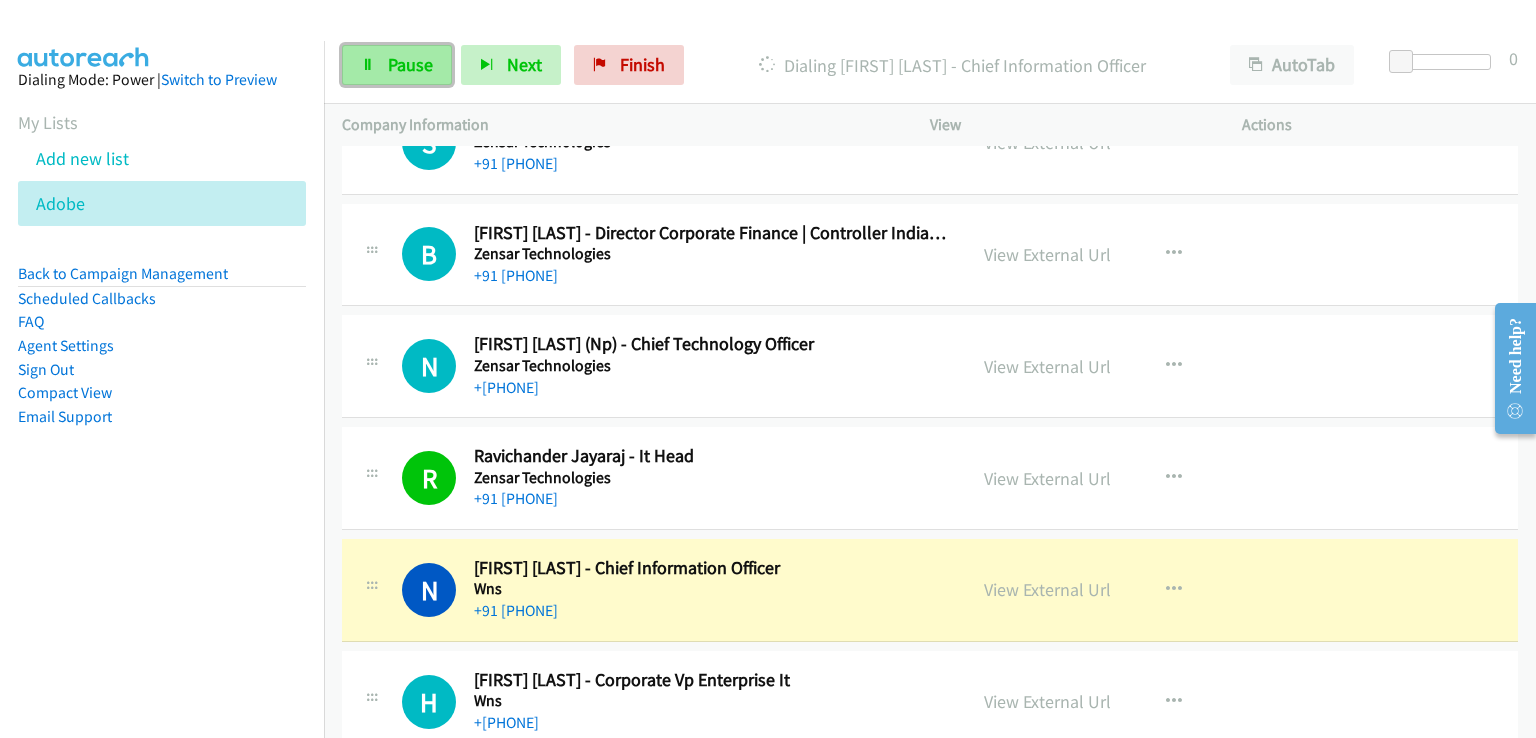 click on "Pause" at bounding box center [410, 64] 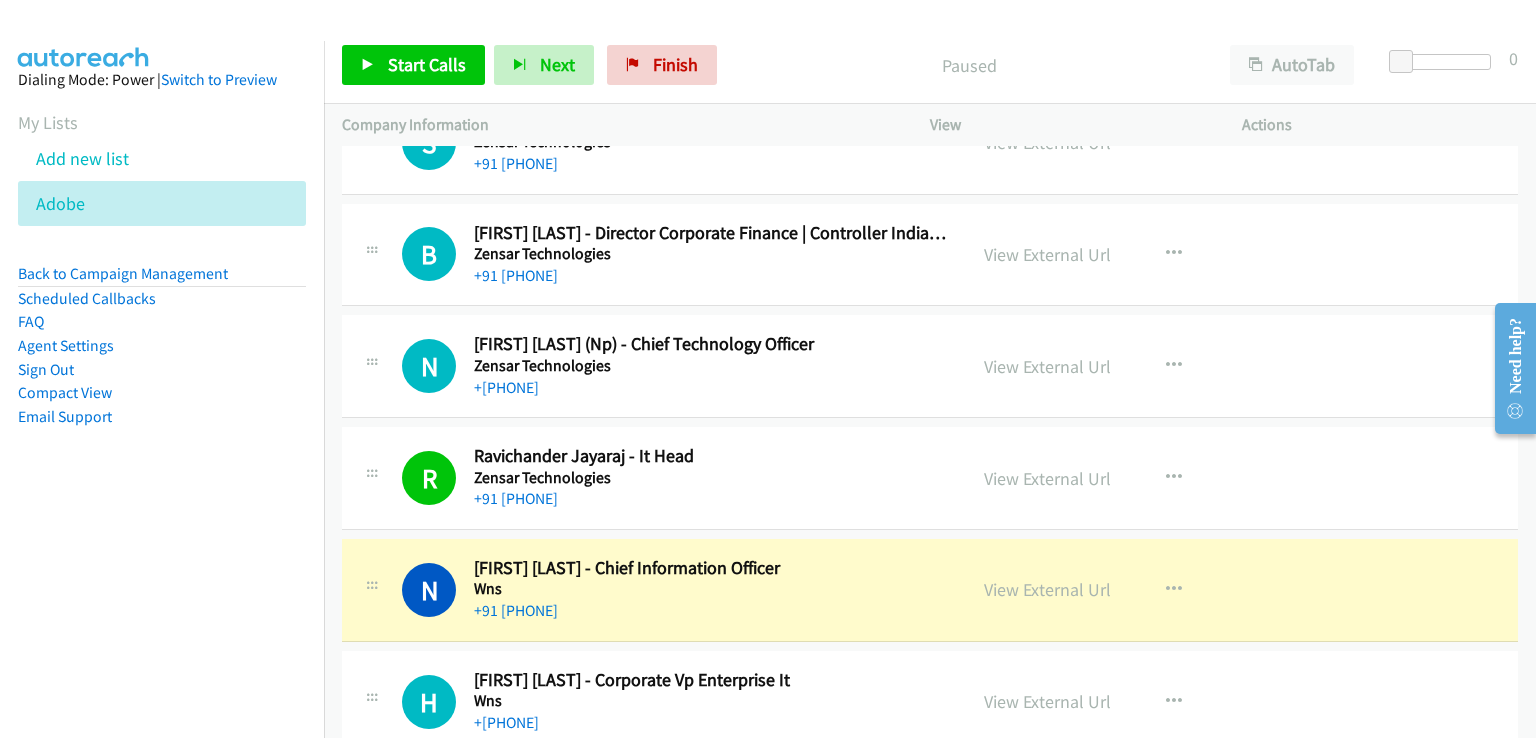 click on "Dialing Mode: Power
|
Switch to Preview
My Lists
Add new list
Adobe
Back to Campaign Management
Scheduled Callbacks
FAQ
Agent Settings
Sign Out
Compact View
Email Support" at bounding box center (162, 410) 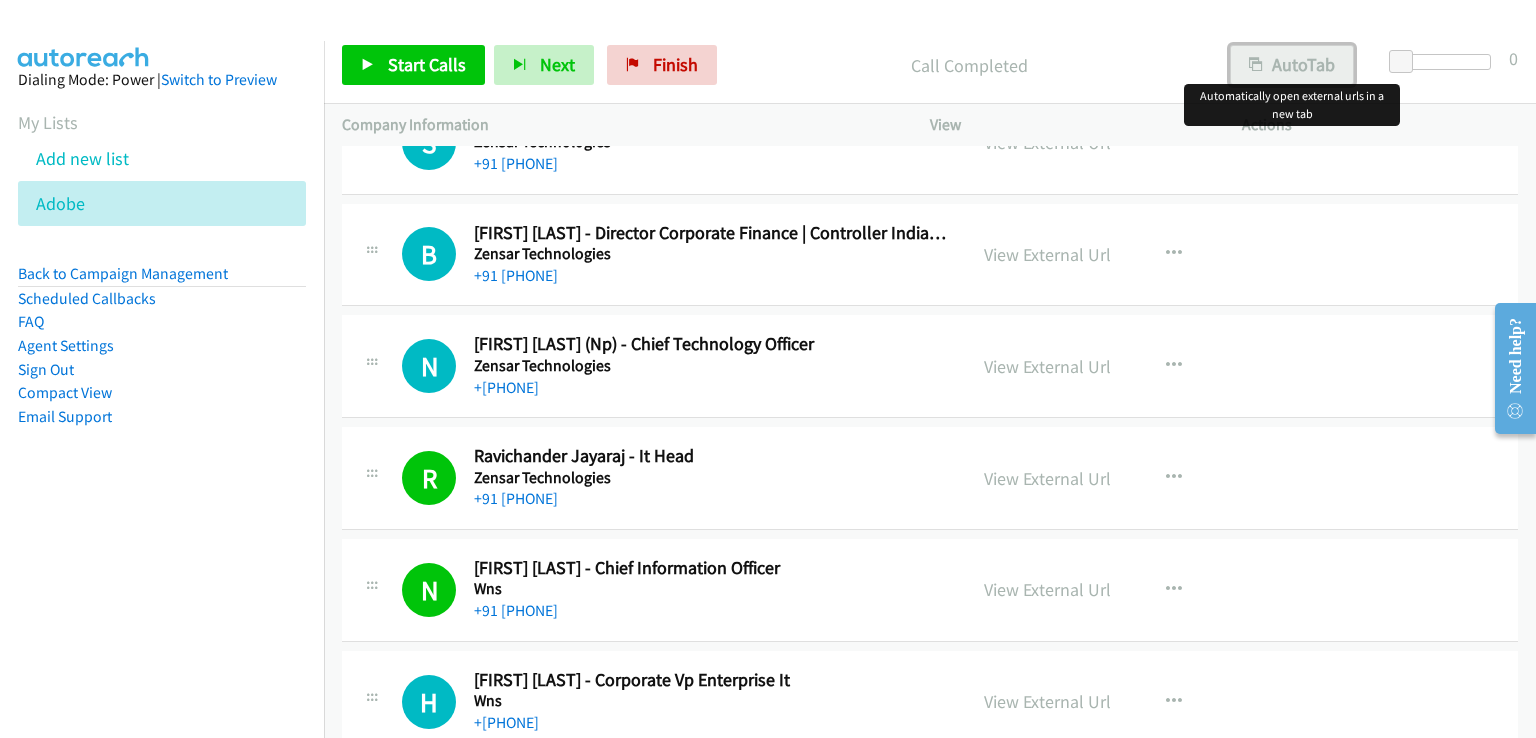 click on "AutoTab" at bounding box center [1292, 65] 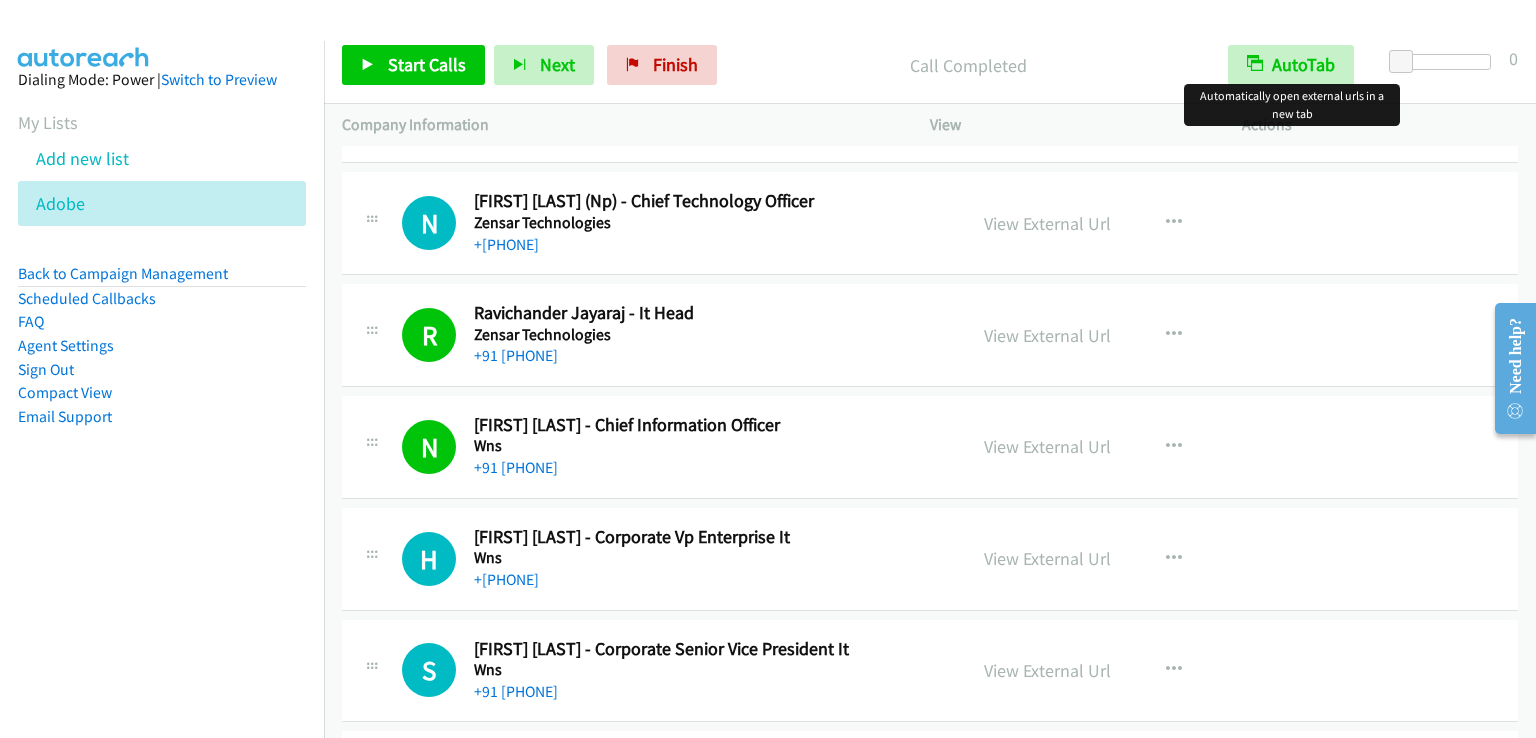 scroll, scrollTop: 2000, scrollLeft: 0, axis: vertical 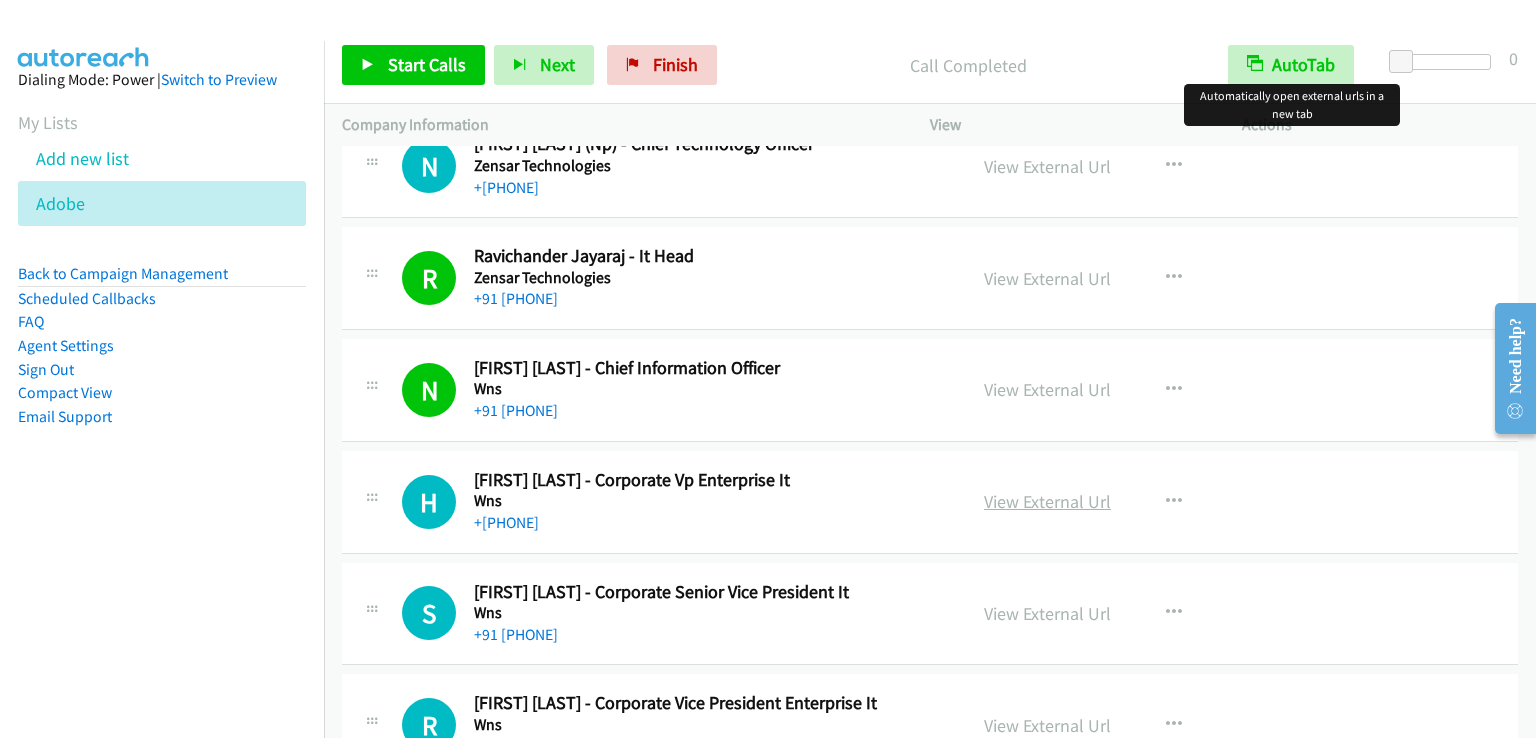 click on "View External Url" at bounding box center (1047, 501) 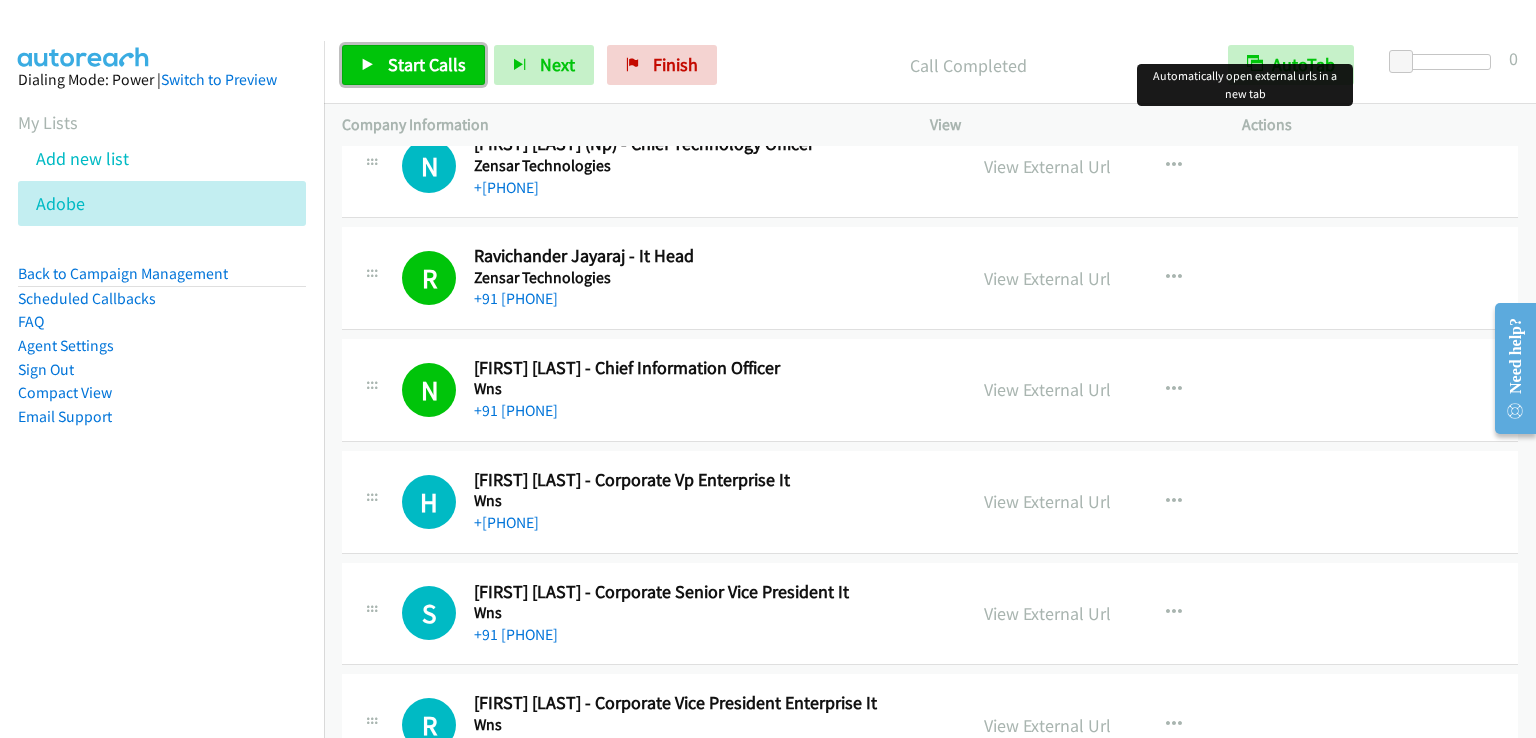 click on "Start Calls" at bounding box center (413, 65) 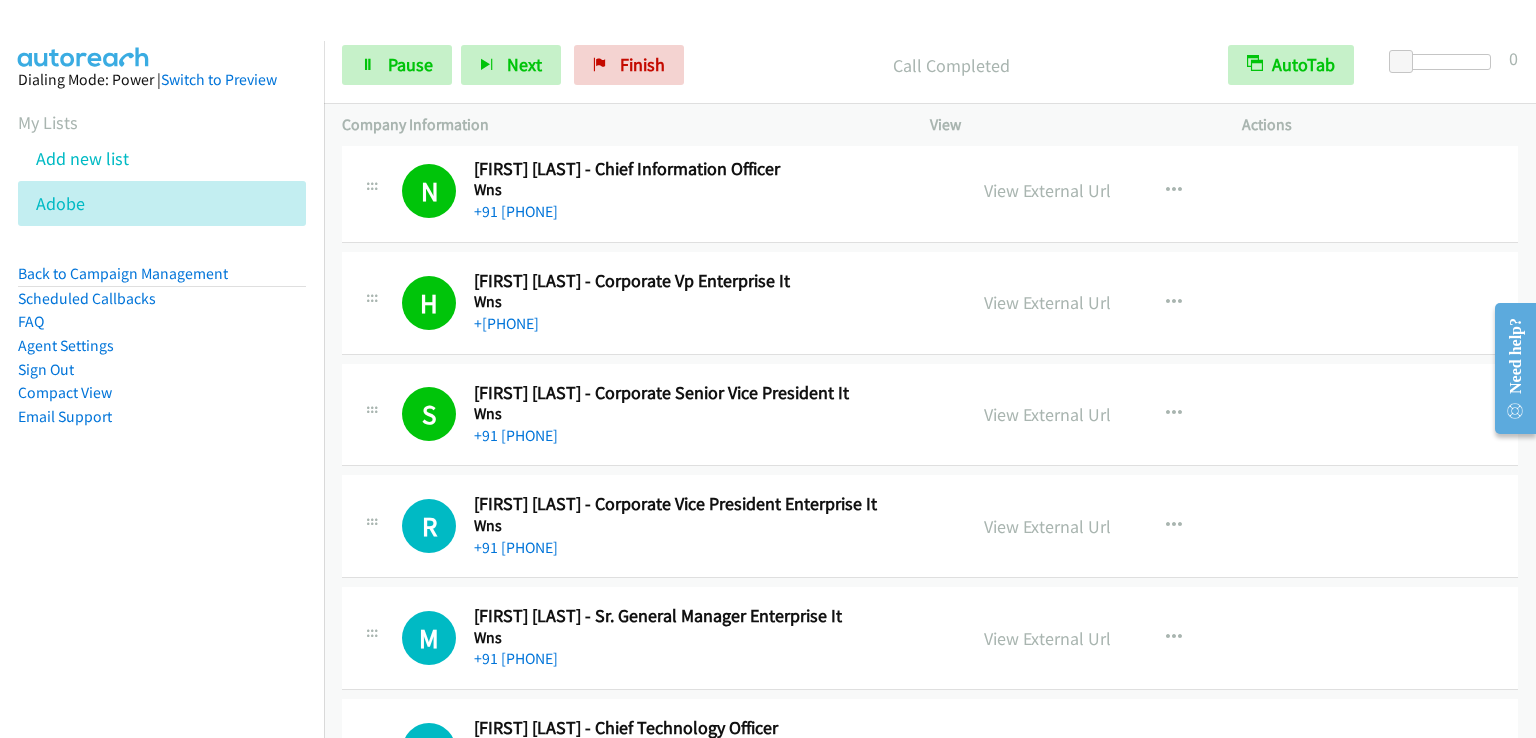 scroll, scrollTop: 2200, scrollLeft: 0, axis: vertical 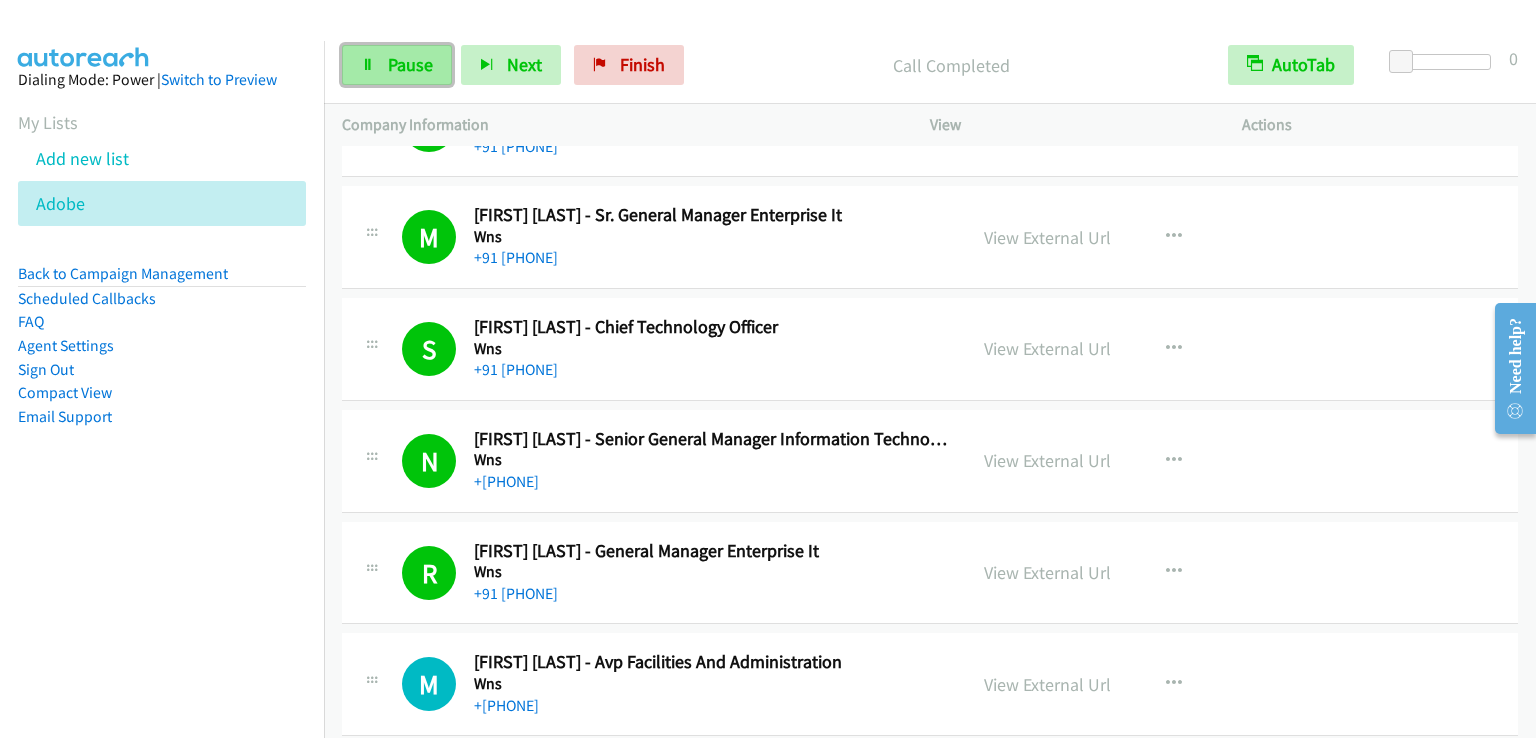 click on "Pause" at bounding box center [410, 64] 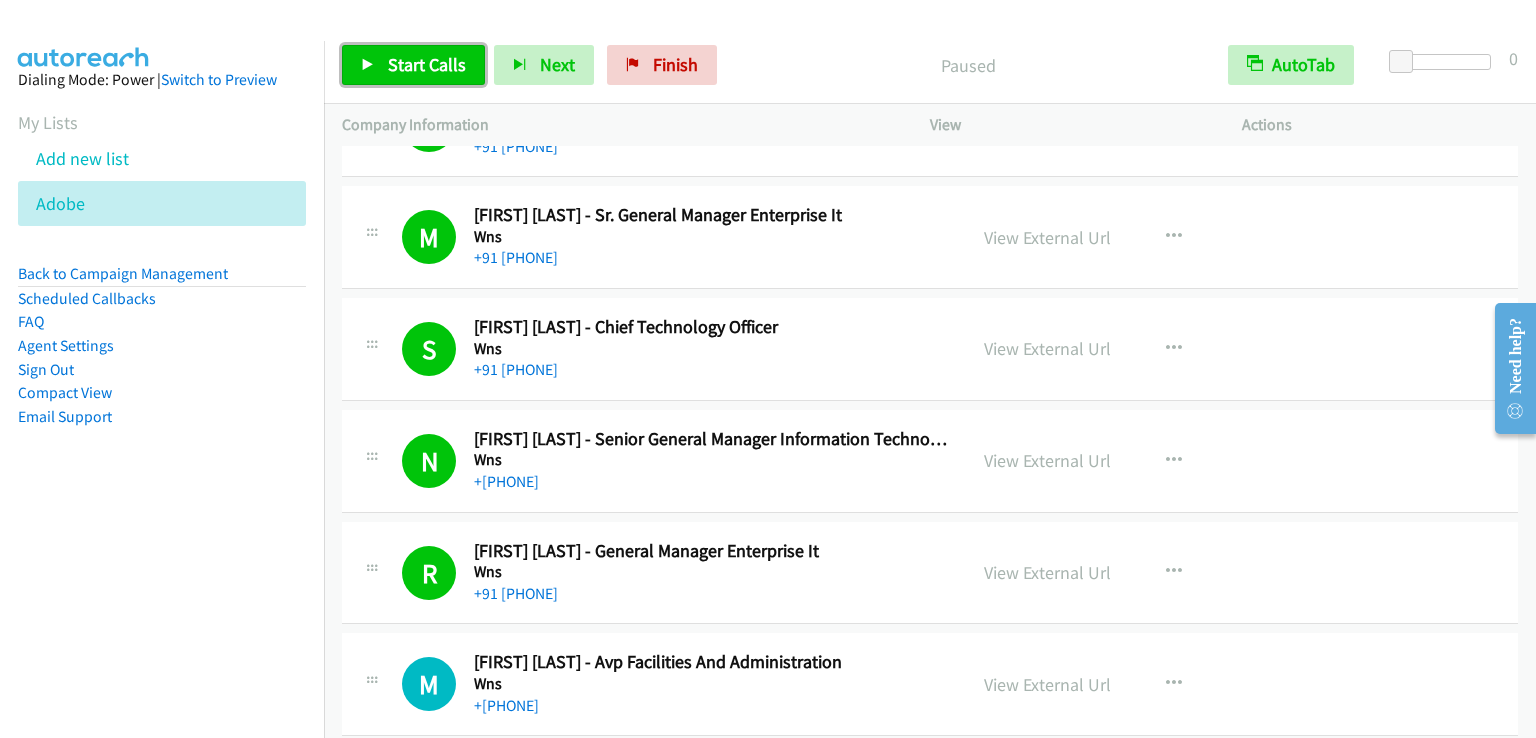 click on "Start Calls" at bounding box center (427, 64) 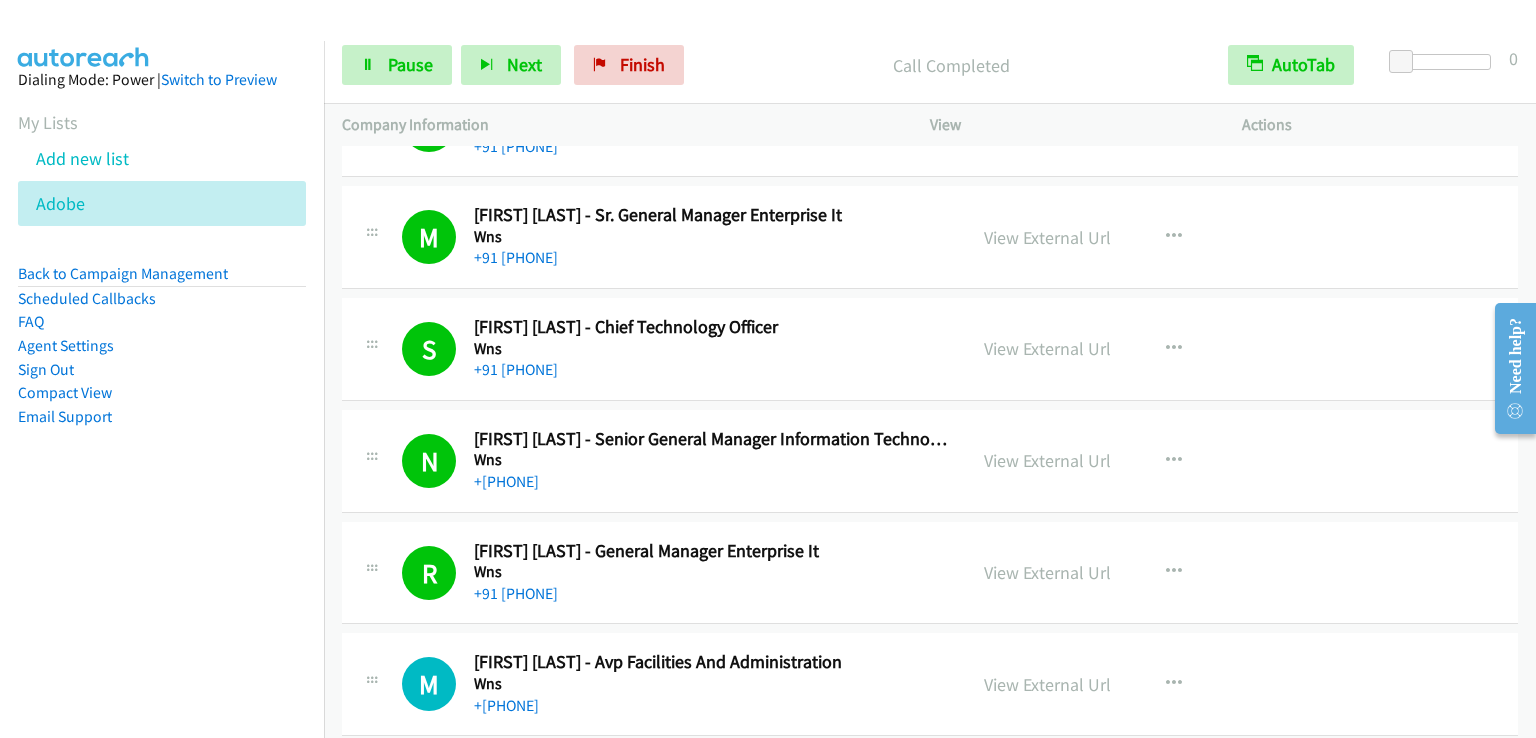 click on "Start Calls
Pause
Next
Finish
Call Completed
AutoTab
AutoTab
0" at bounding box center [930, 65] 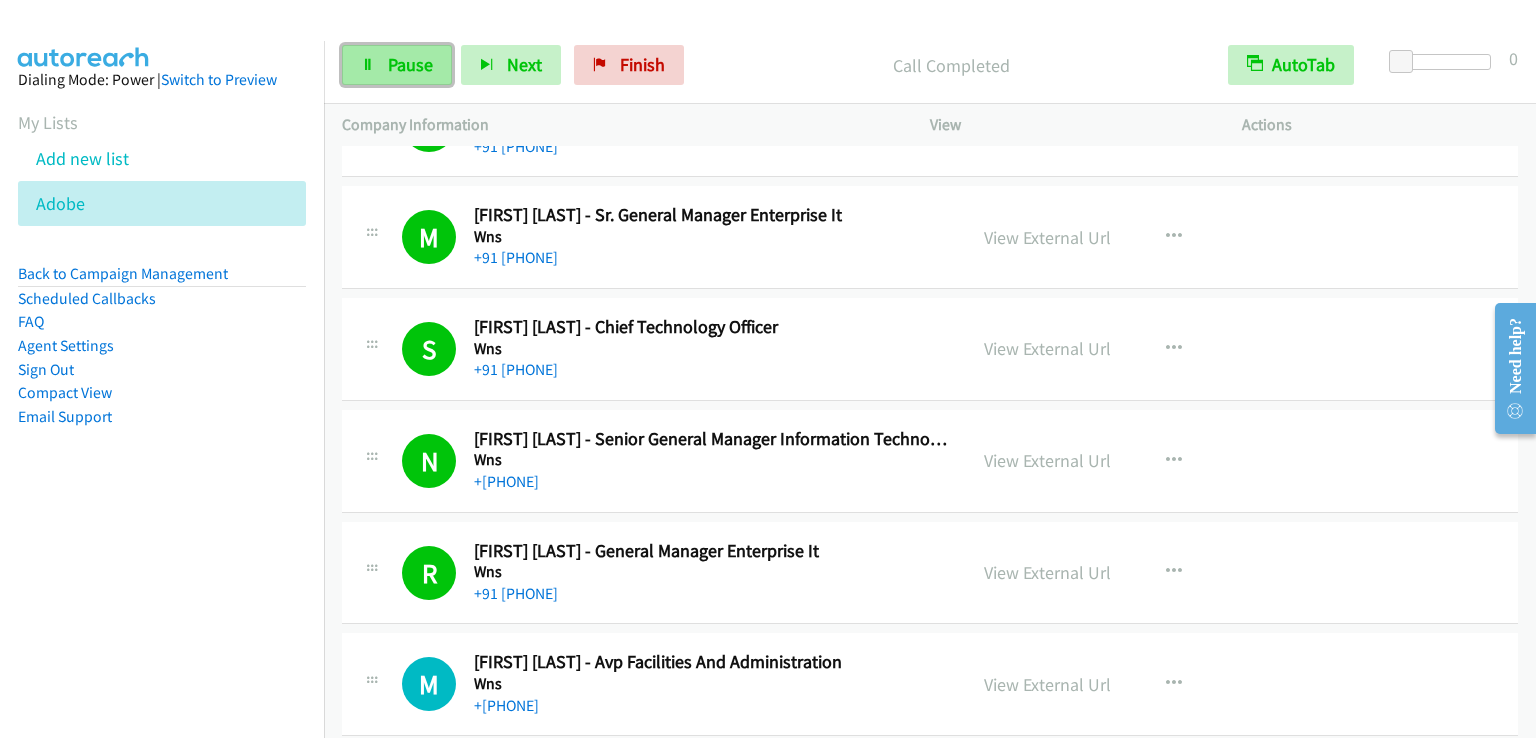 click on "Pause" at bounding box center (397, 65) 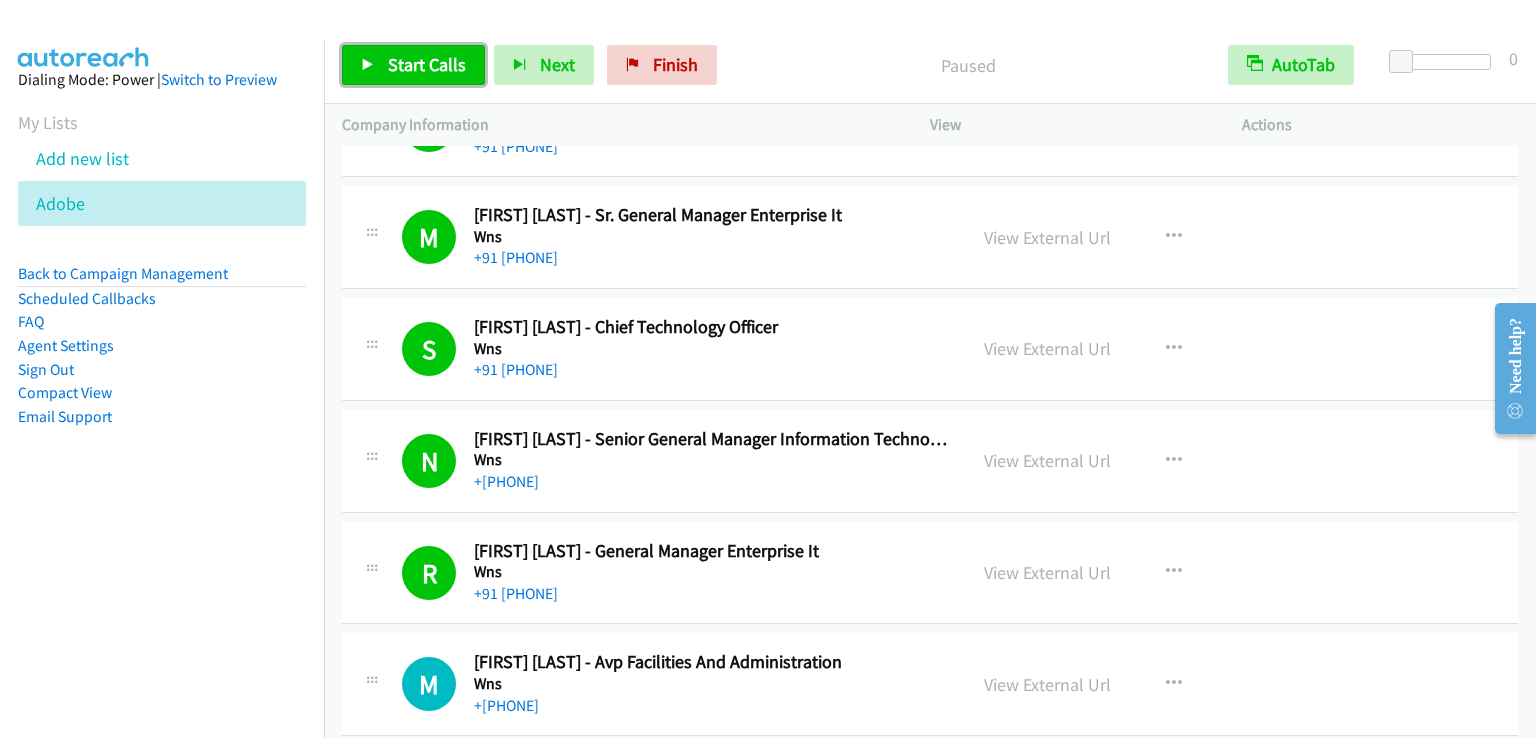 click on "Start Calls" at bounding box center (427, 64) 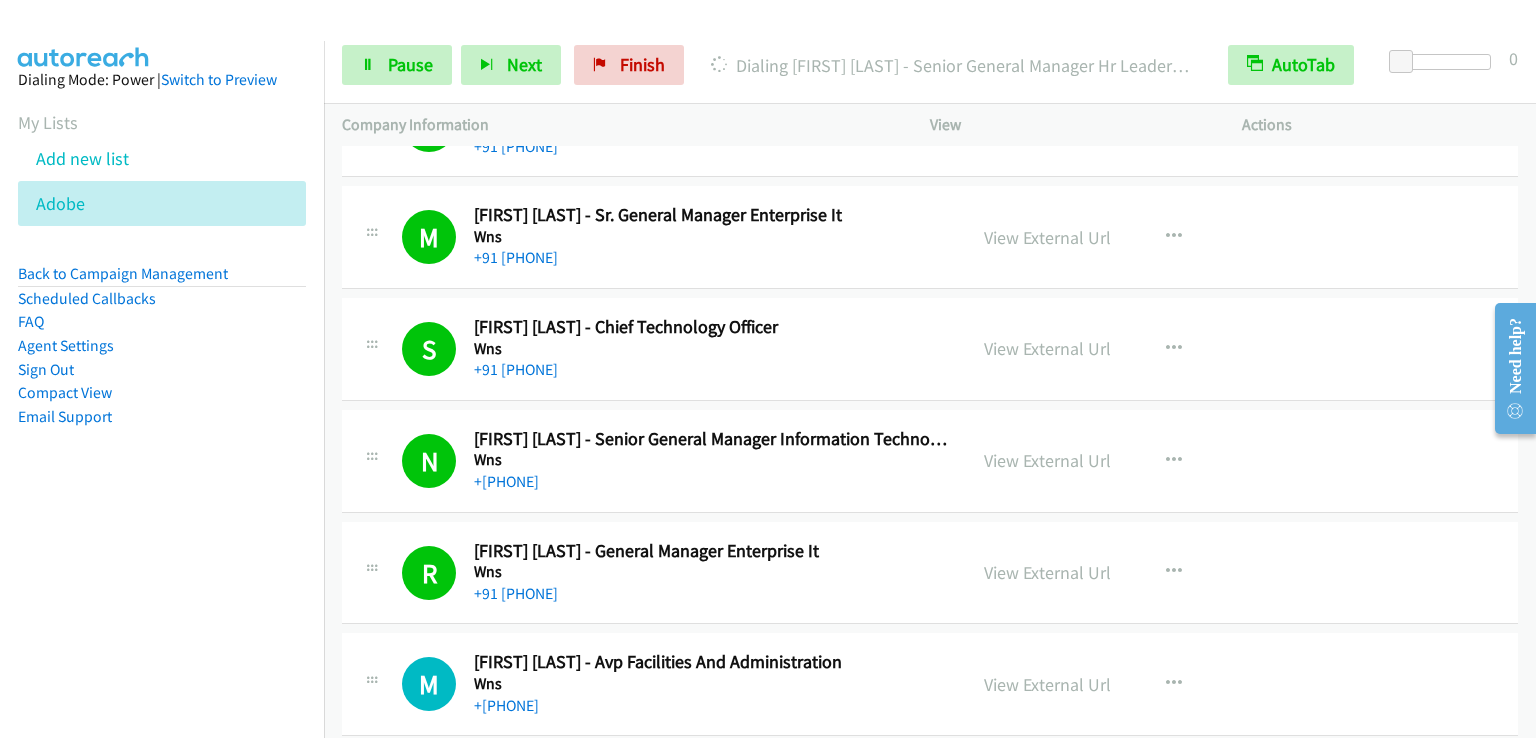 click on "Dialing Mode: Power
|
Switch to Preview
My Lists
Add new list
Adobe
Back to Campaign Management
Scheduled Callbacks
FAQ
Agent Settings
Sign Out
Compact View
Email Support" at bounding box center (162, 410) 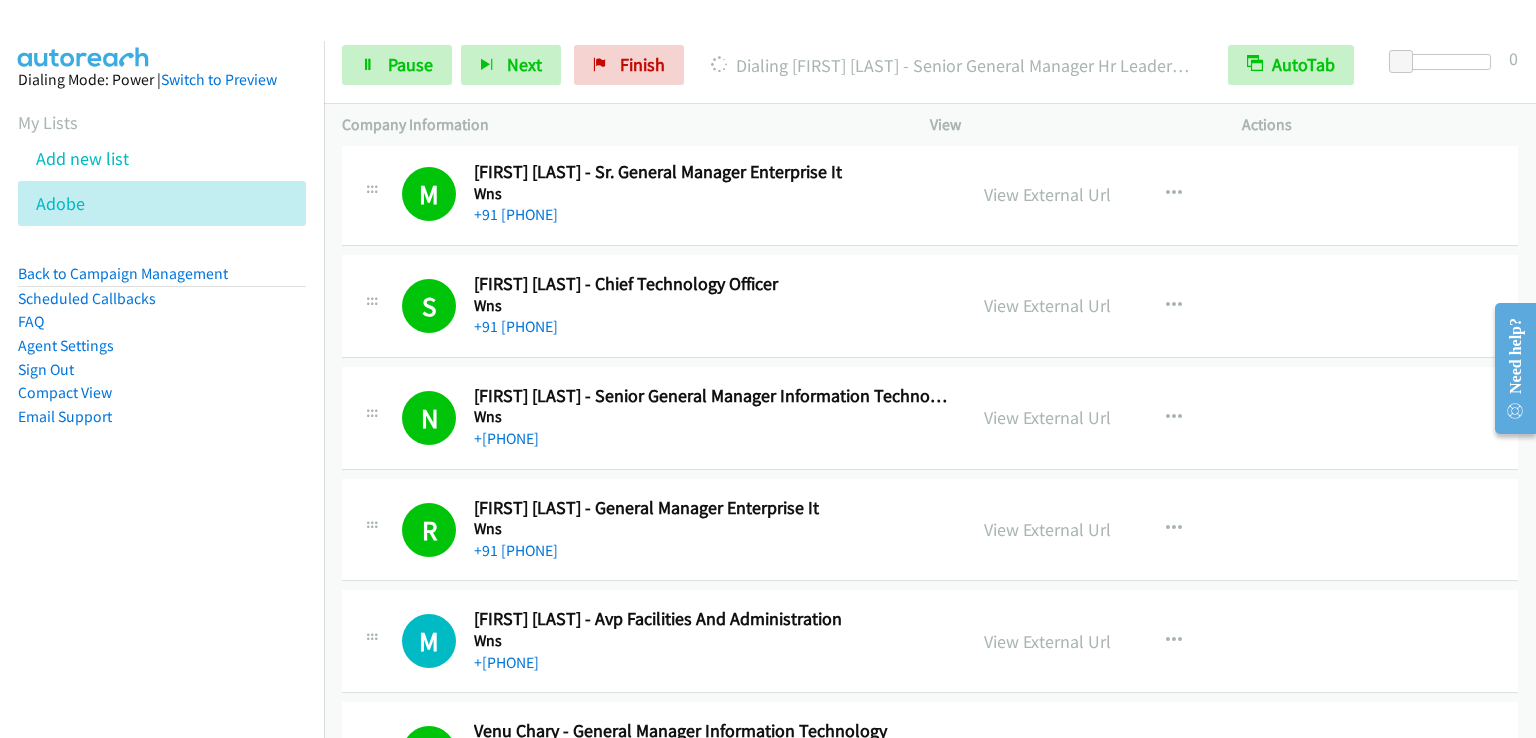 scroll, scrollTop: 2700, scrollLeft: 0, axis: vertical 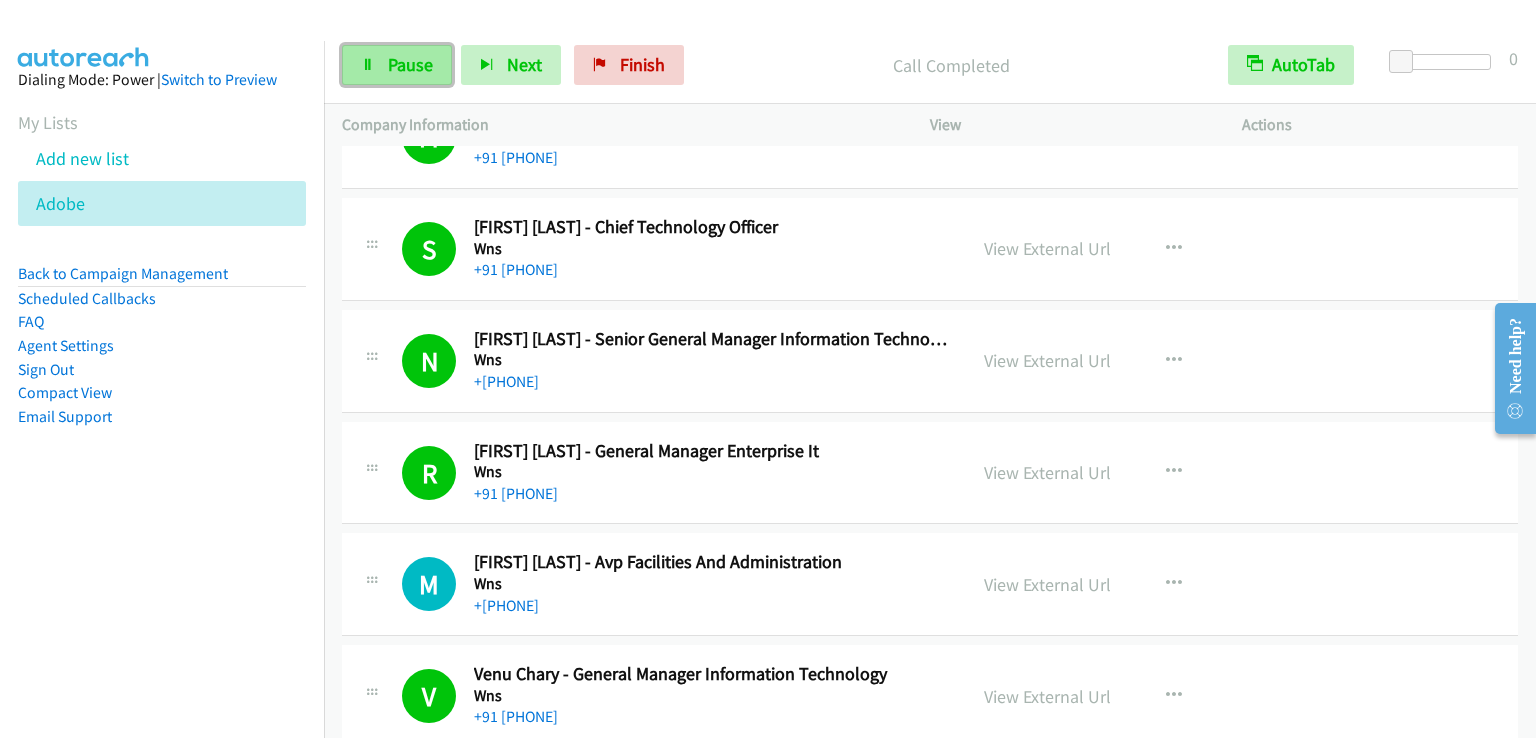 click on "Pause" at bounding box center (410, 64) 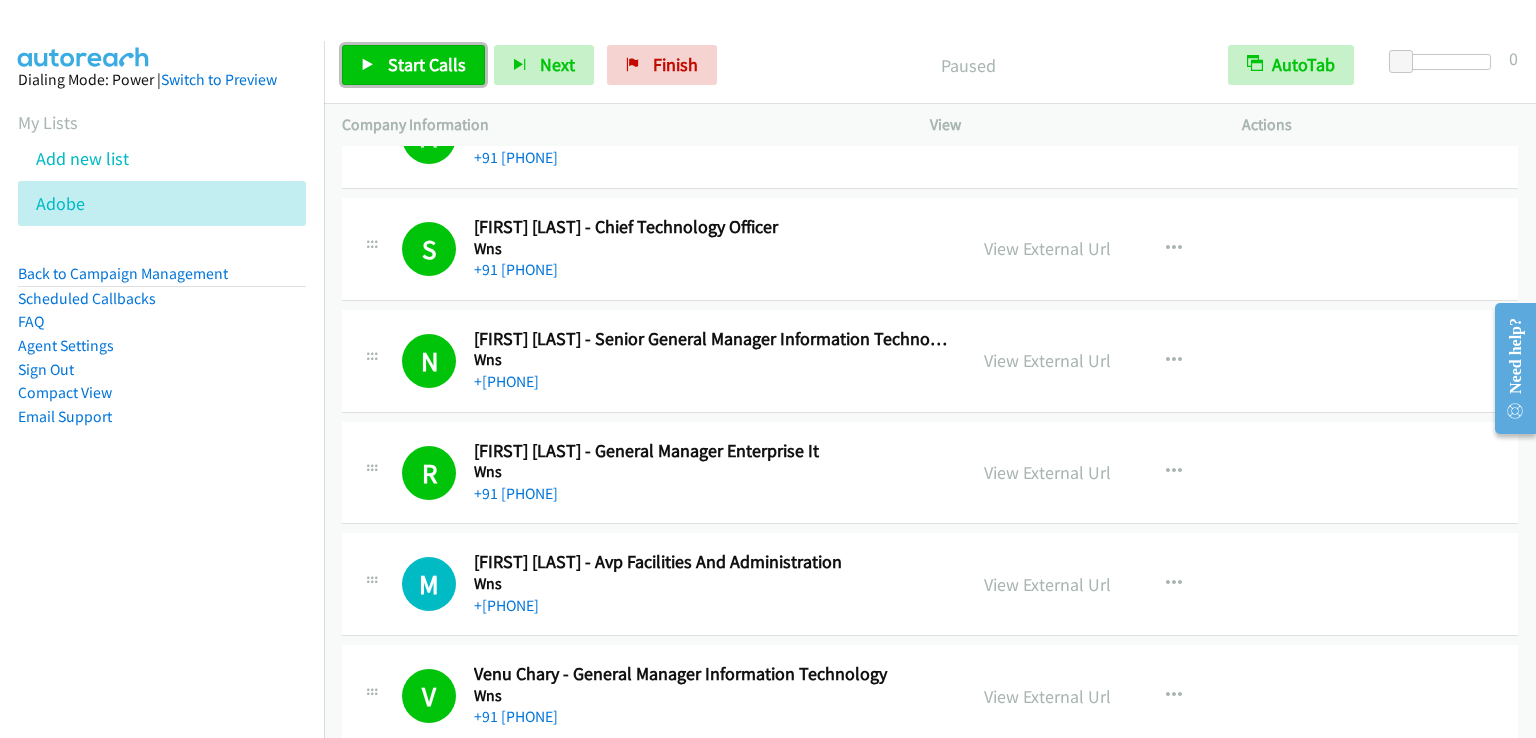 click on "Start Calls" at bounding box center [427, 64] 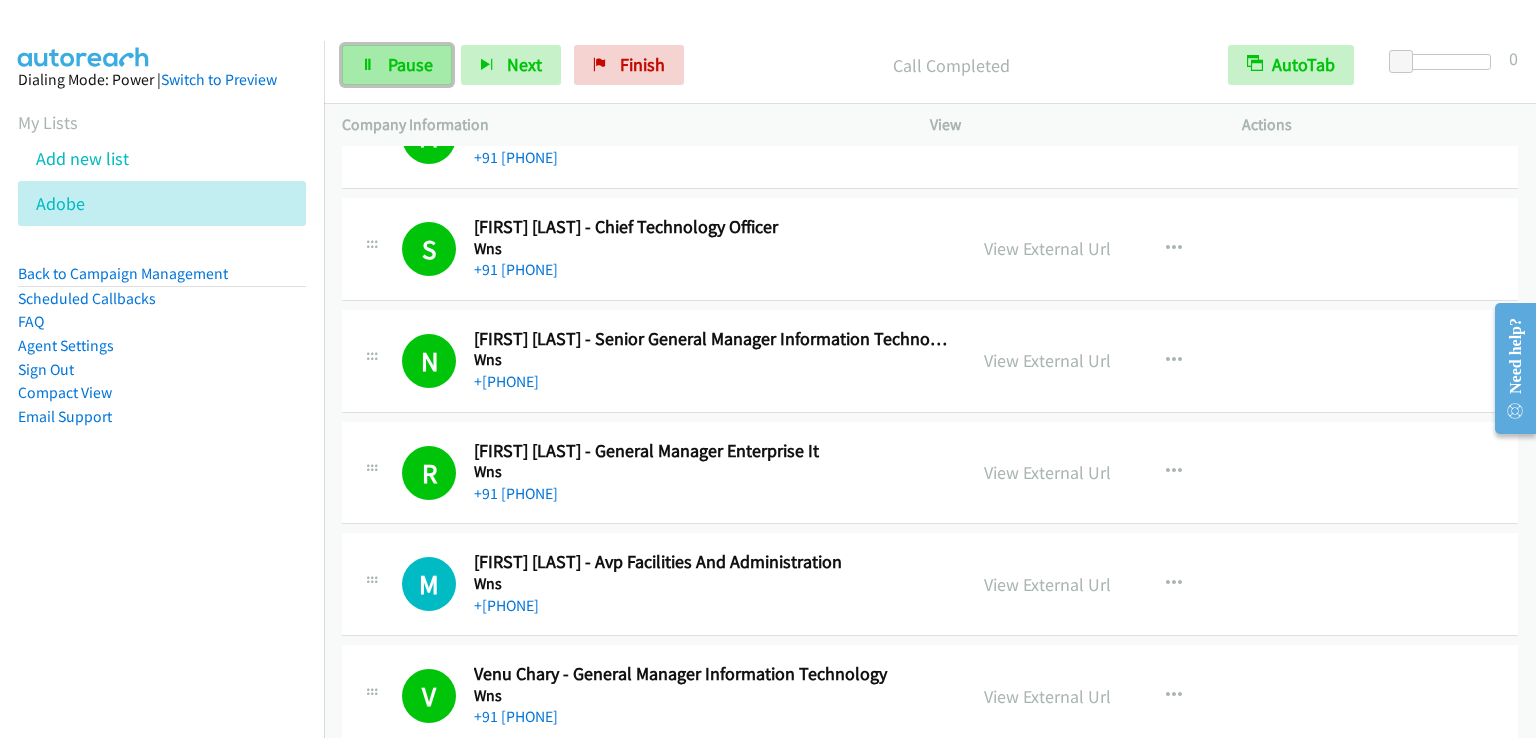 click on "Pause" at bounding box center [410, 64] 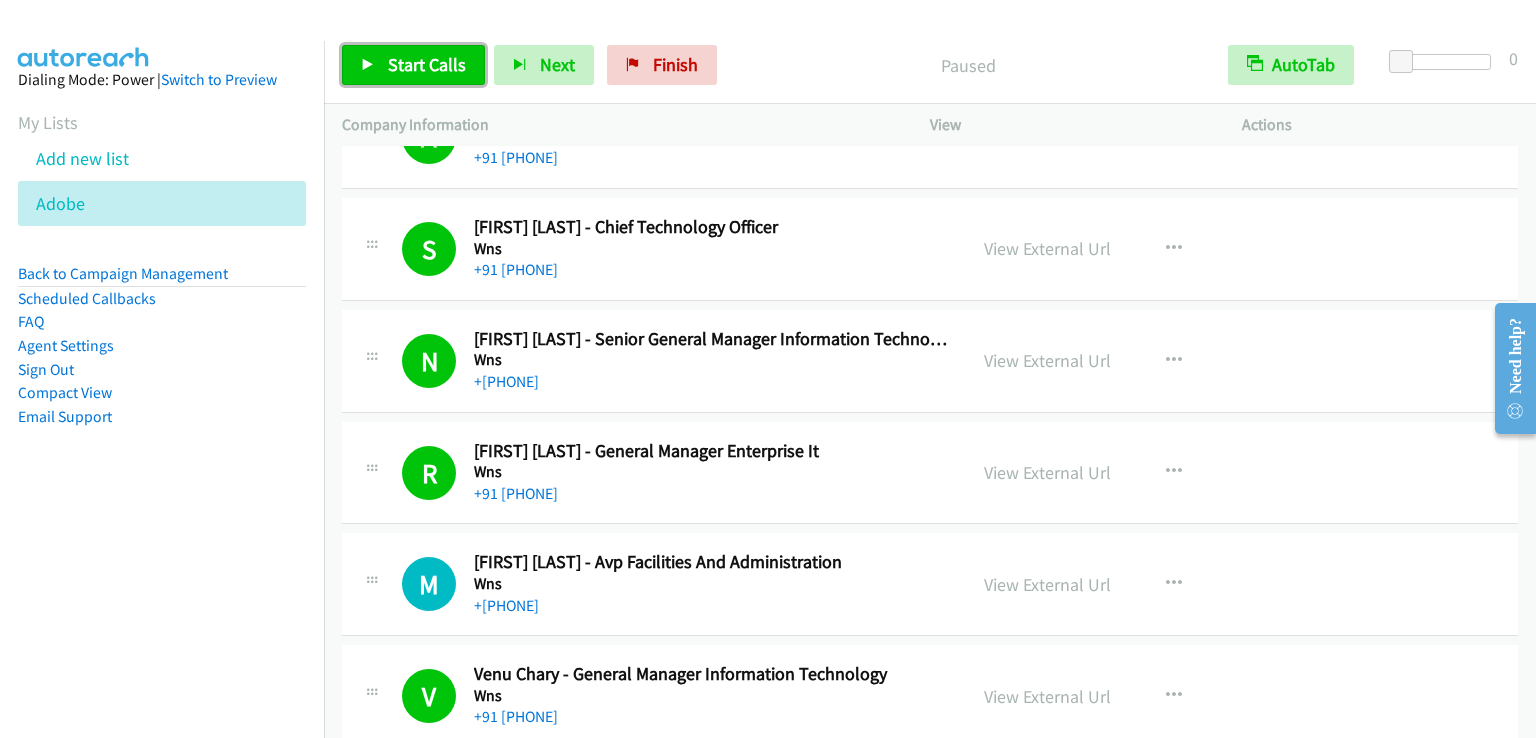 click on "Start Calls" at bounding box center (427, 64) 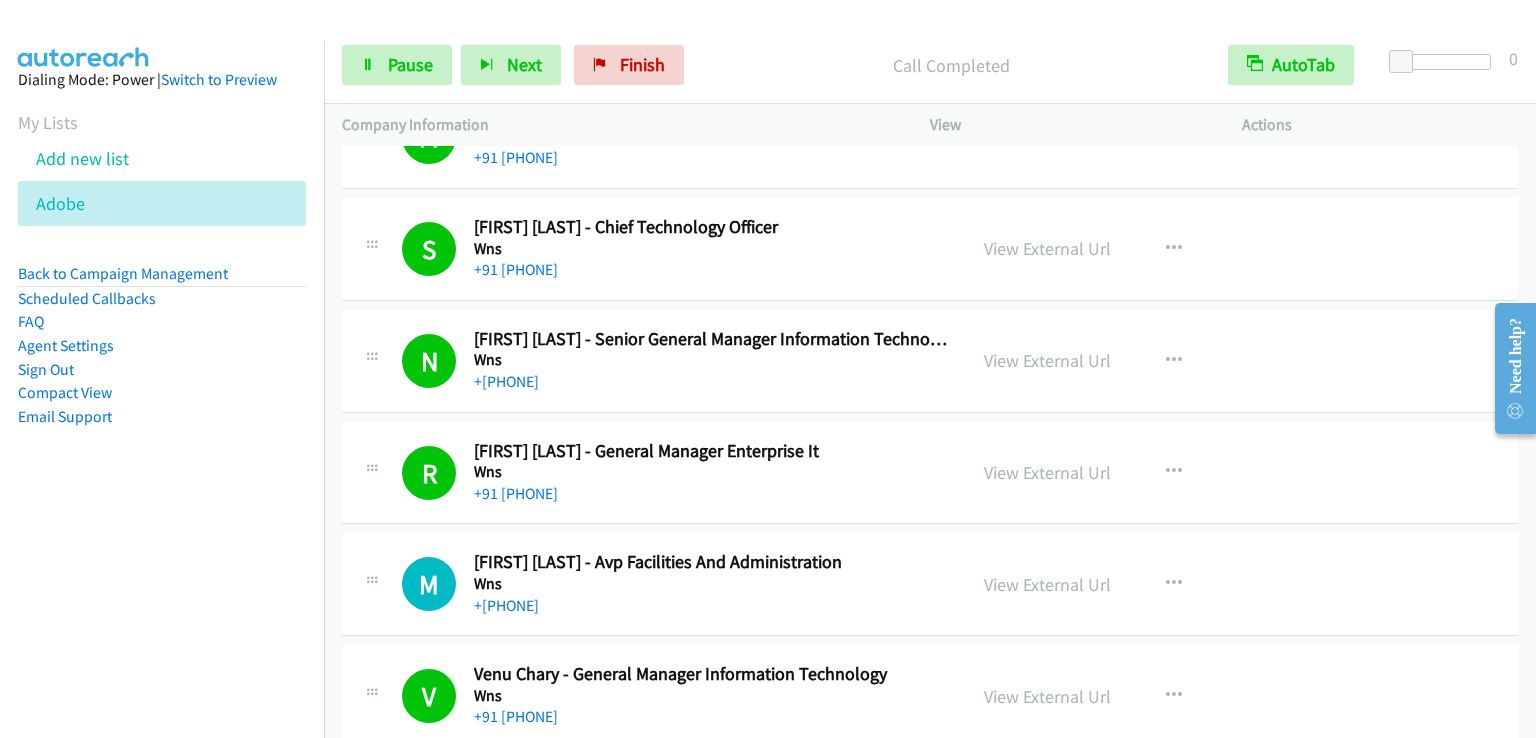 click on "Dialing Mode: Power
|
Switch to Preview
My Lists
Add new list
Adobe
Back to Campaign Management
Scheduled Callbacks
FAQ
Agent Settings
Sign Out
Compact View
Email Support" at bounding box center (162, 410) 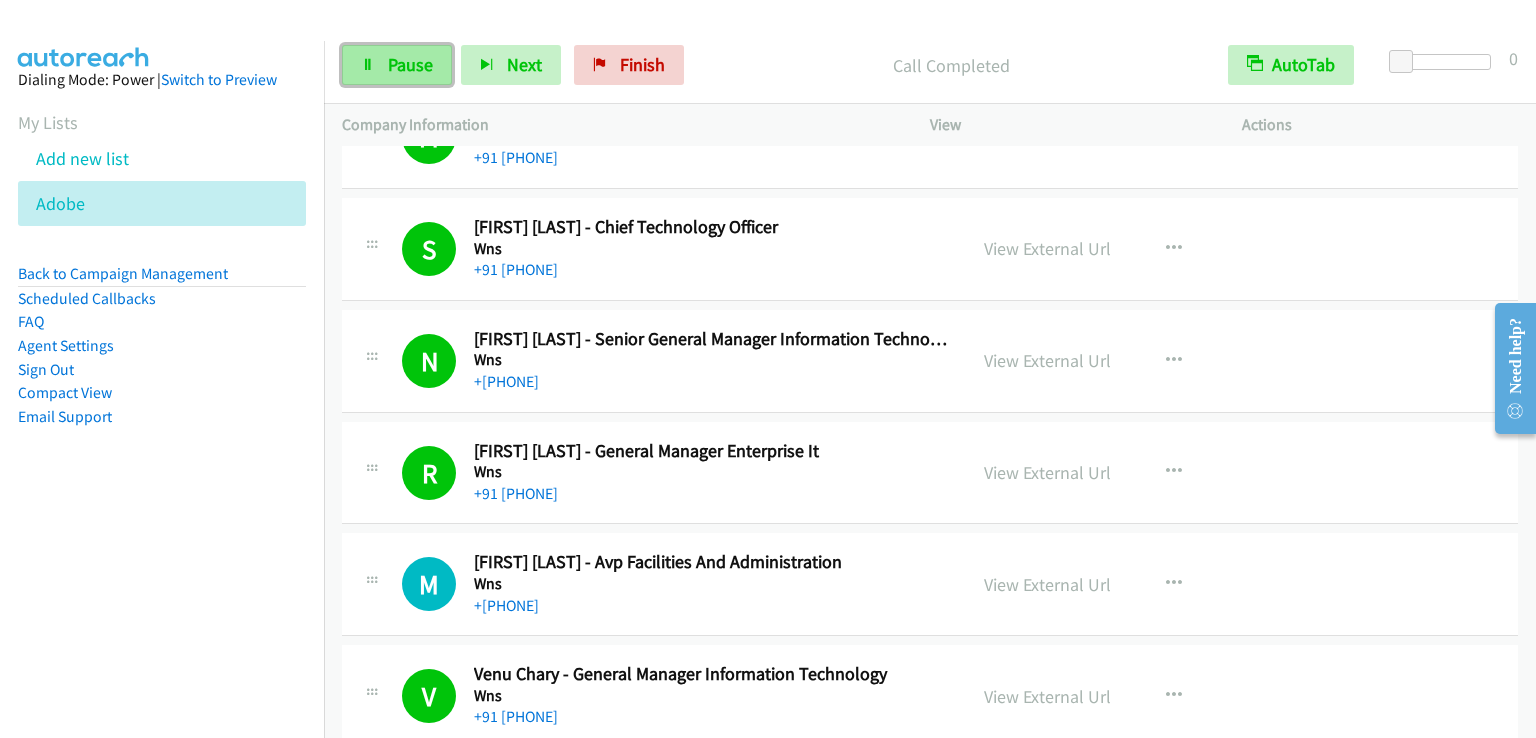 click on "Pause" at bounding box center (397, 65) 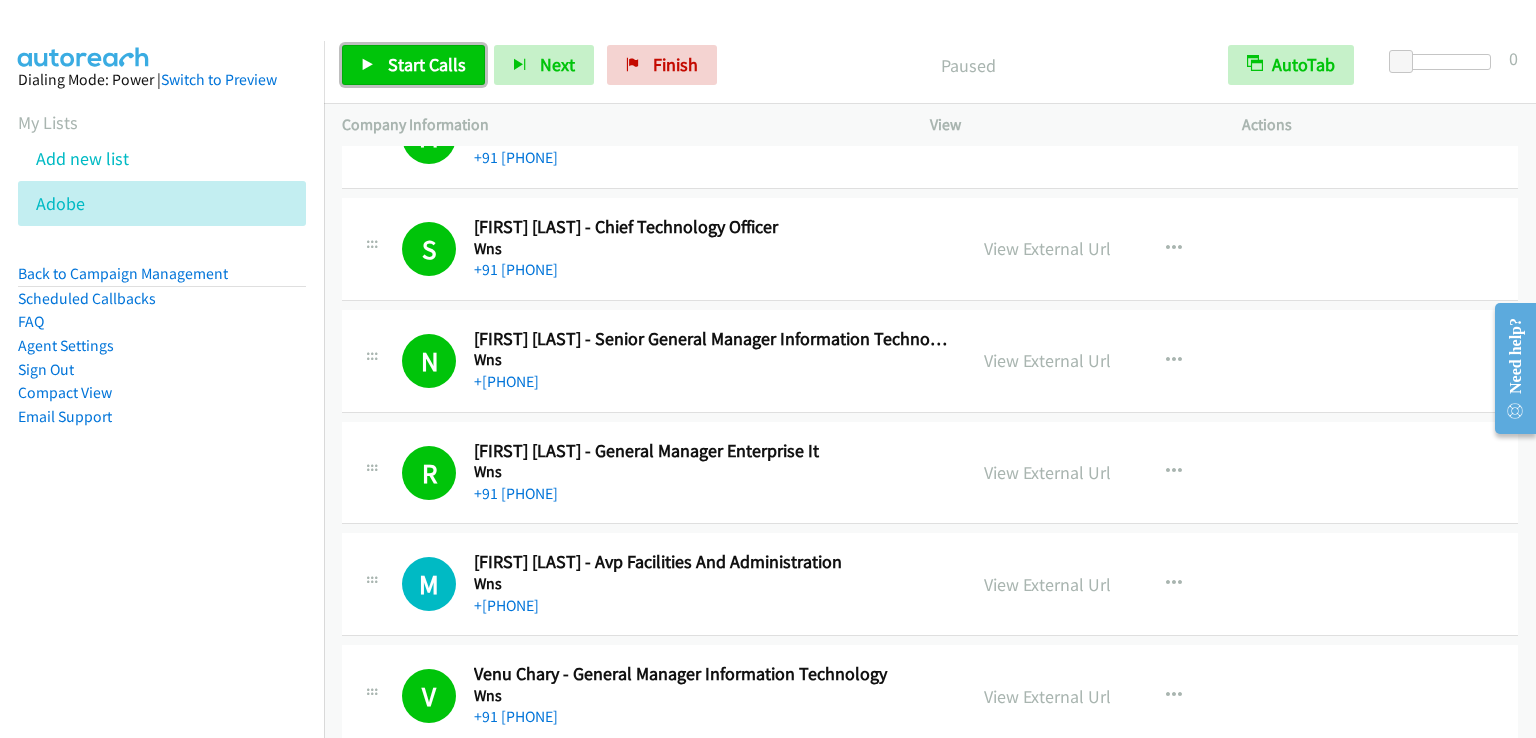 click on "Start Calls" at bounding box center (413, 65) 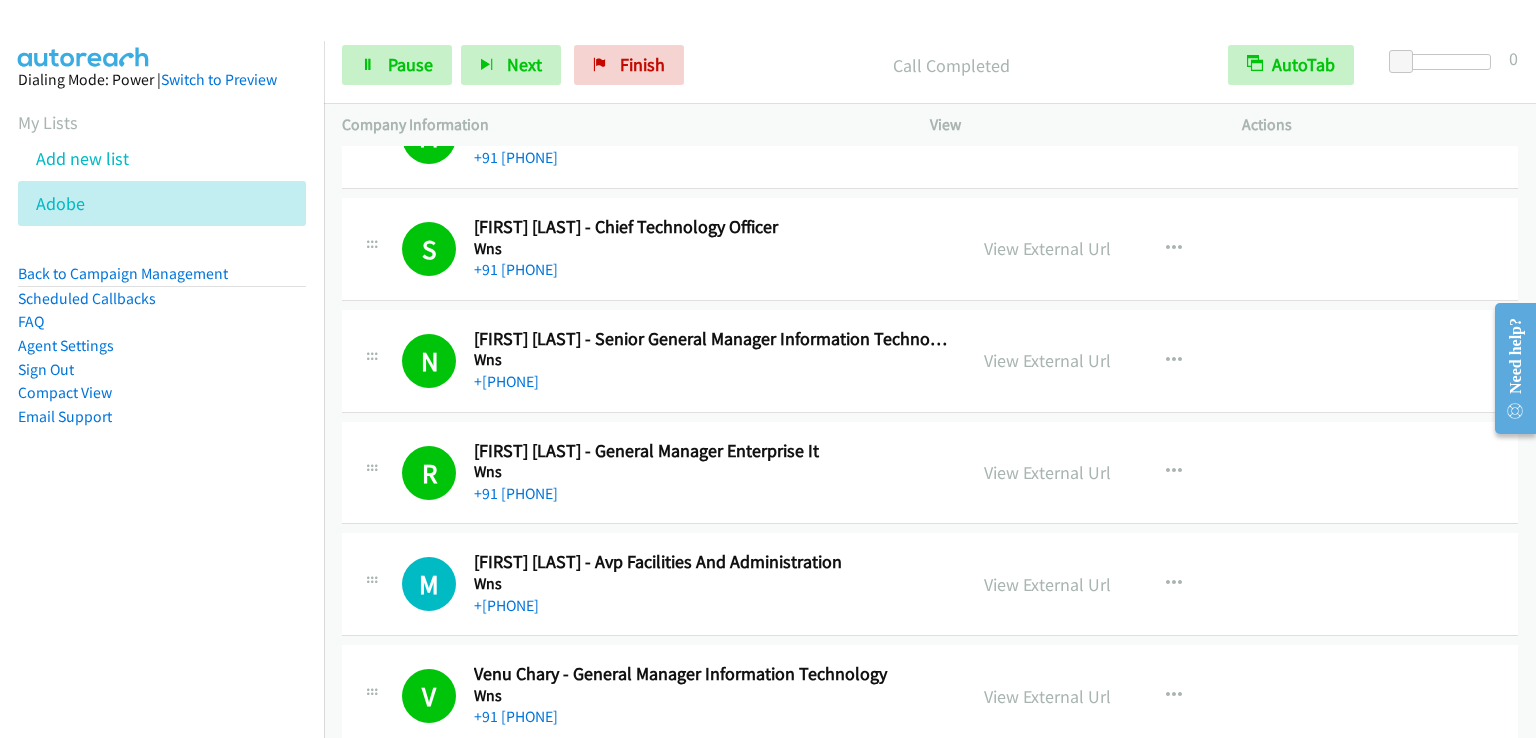 click on "Dialing Mode: Power
|
Switch to Preview
My Lists
Add new list
Adobe
Back to Campaign Management
Scheduled Callbacks
FAQ
Agent Settings
Sign Out
Compact View
Email Support" at bounding box center (162, 410) 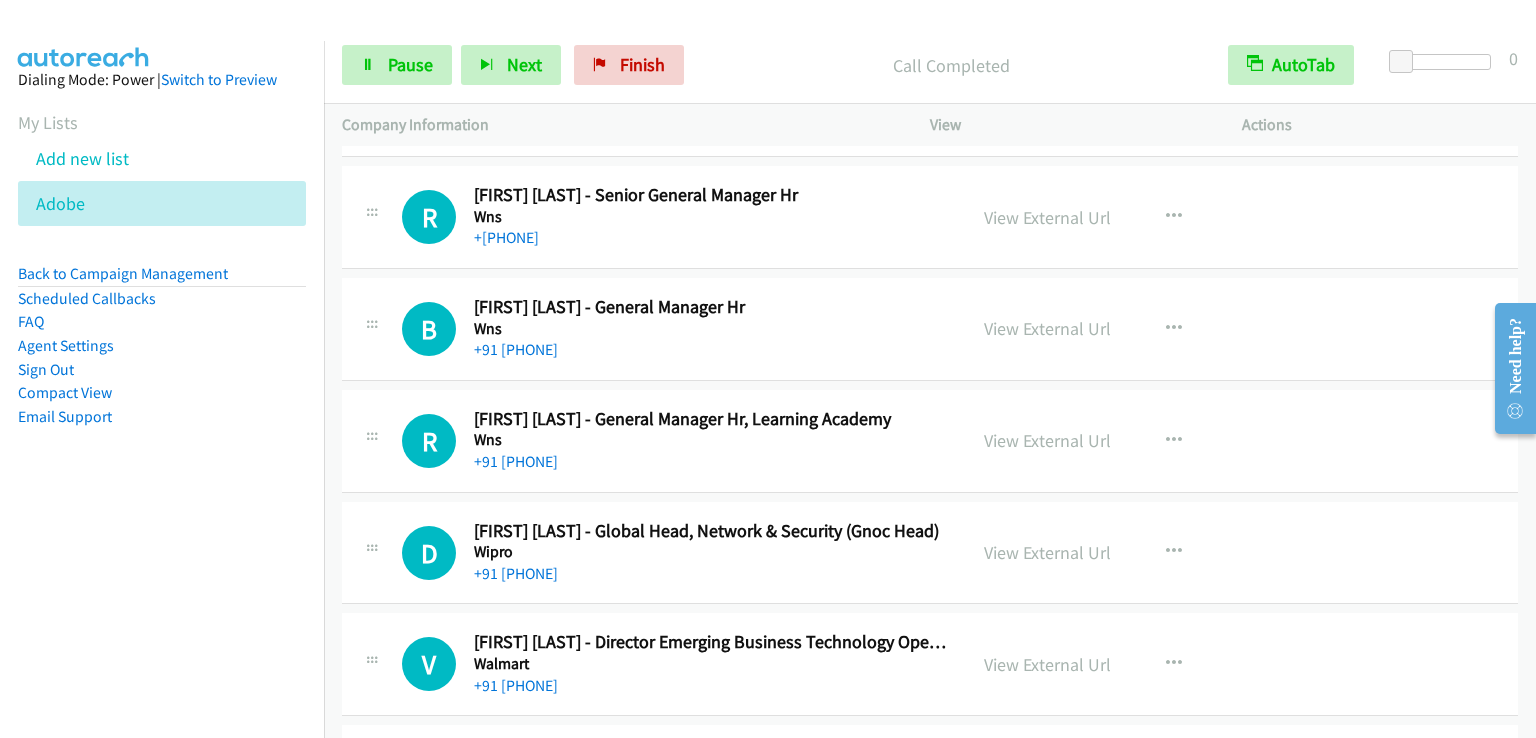 scroll, scrollTop: 4600, scrollLeft: 0, axis: vertical 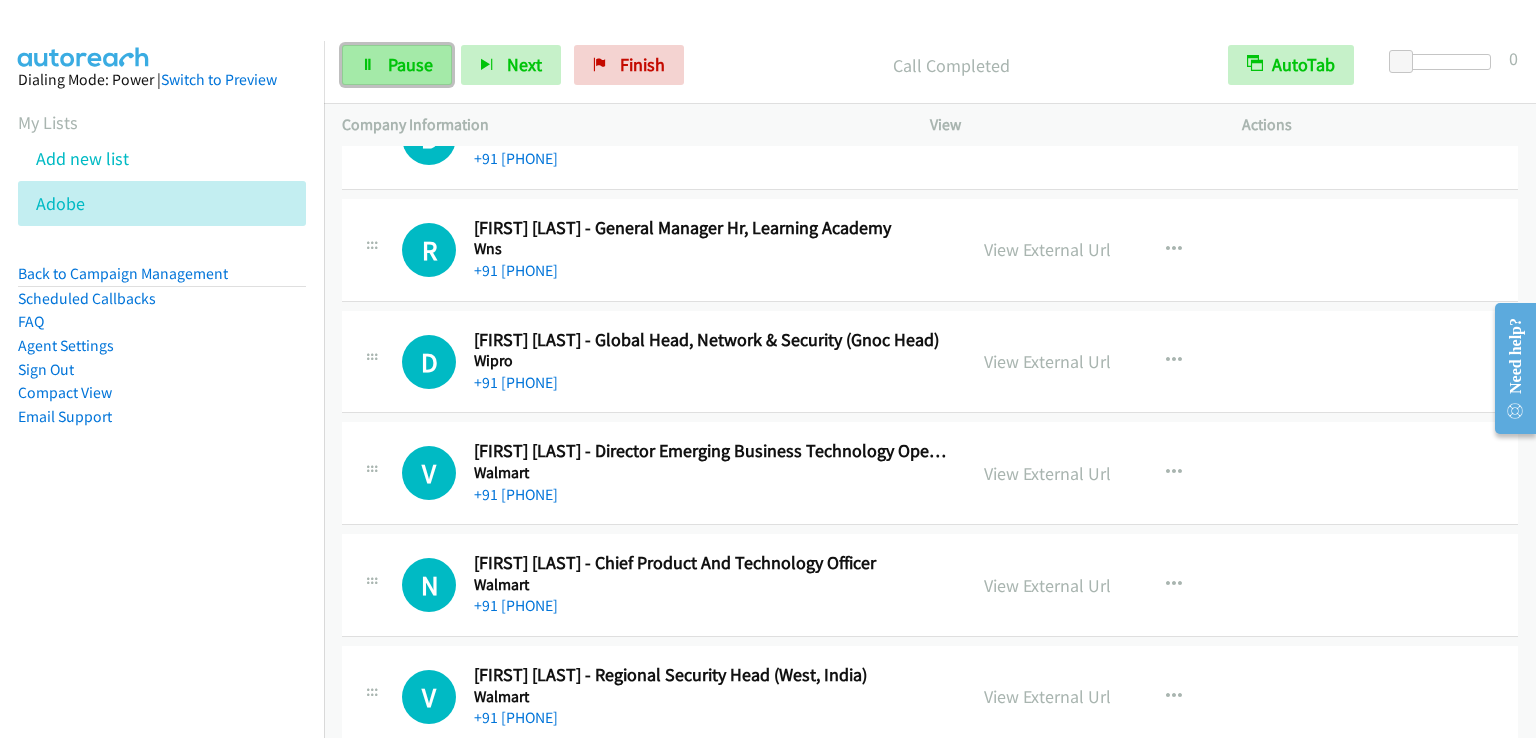 click on "Pause" at bounding box center (410, 64) 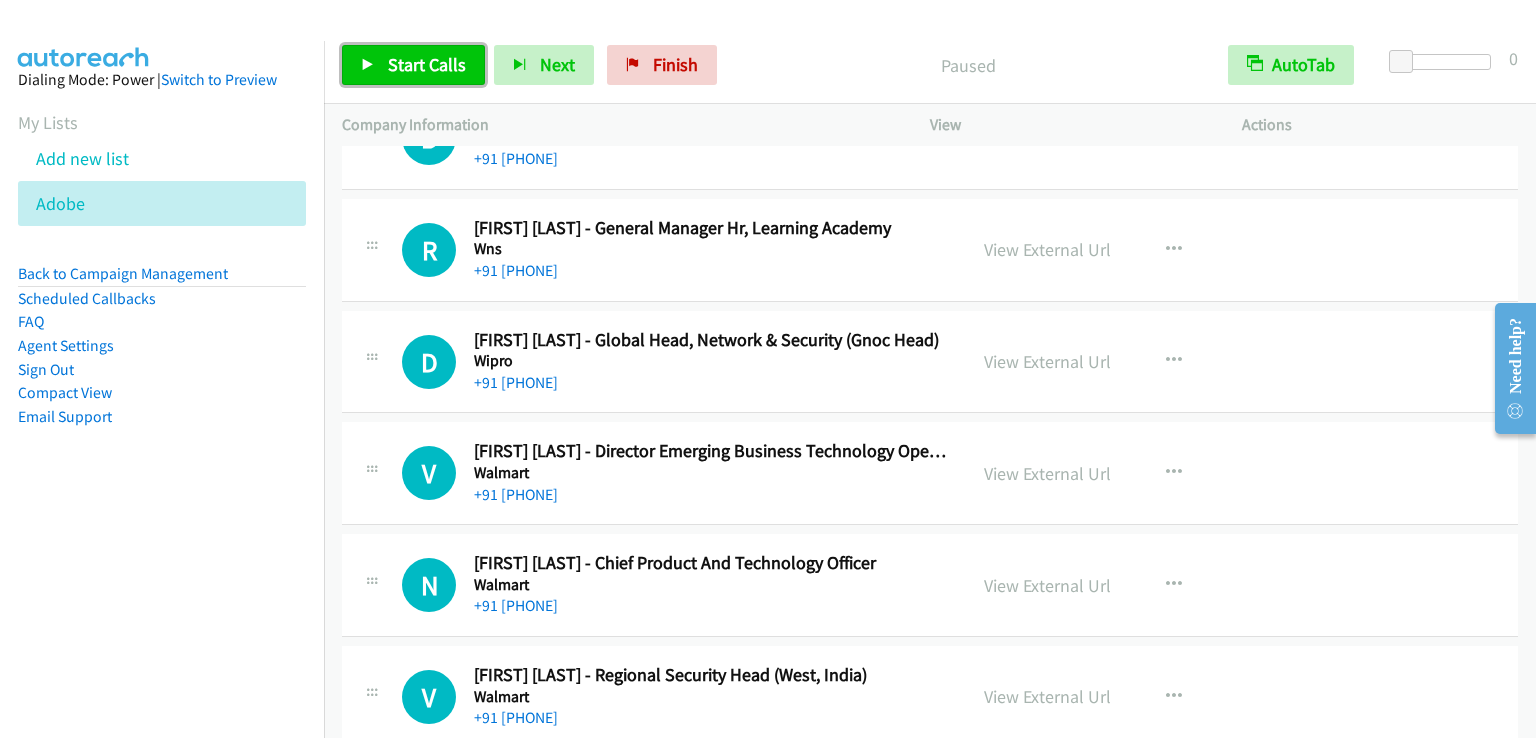 click on "Start Calls" at bounding box center (427, 64) 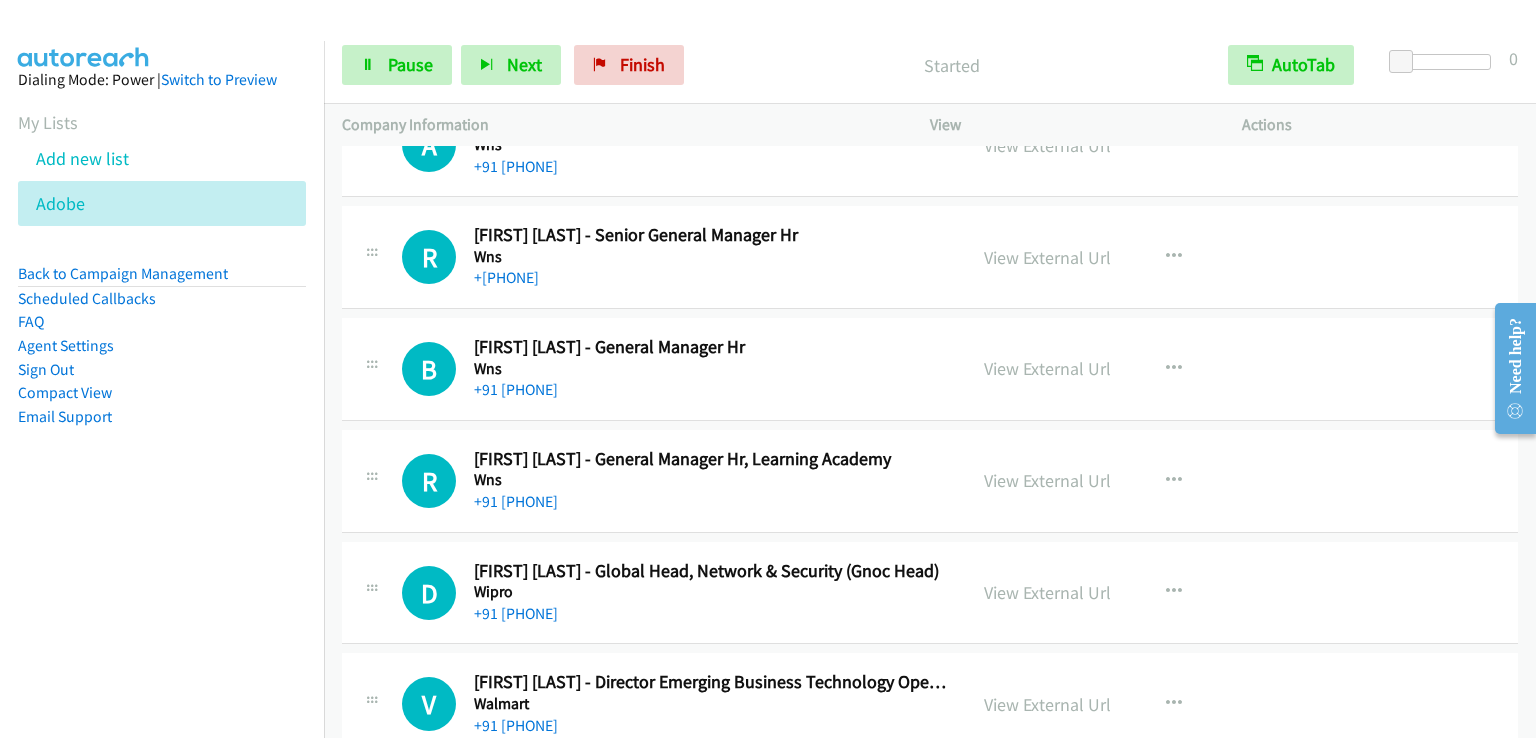 scroll, scrollTop: 4300, scrollLeft: 0, axis: vertical 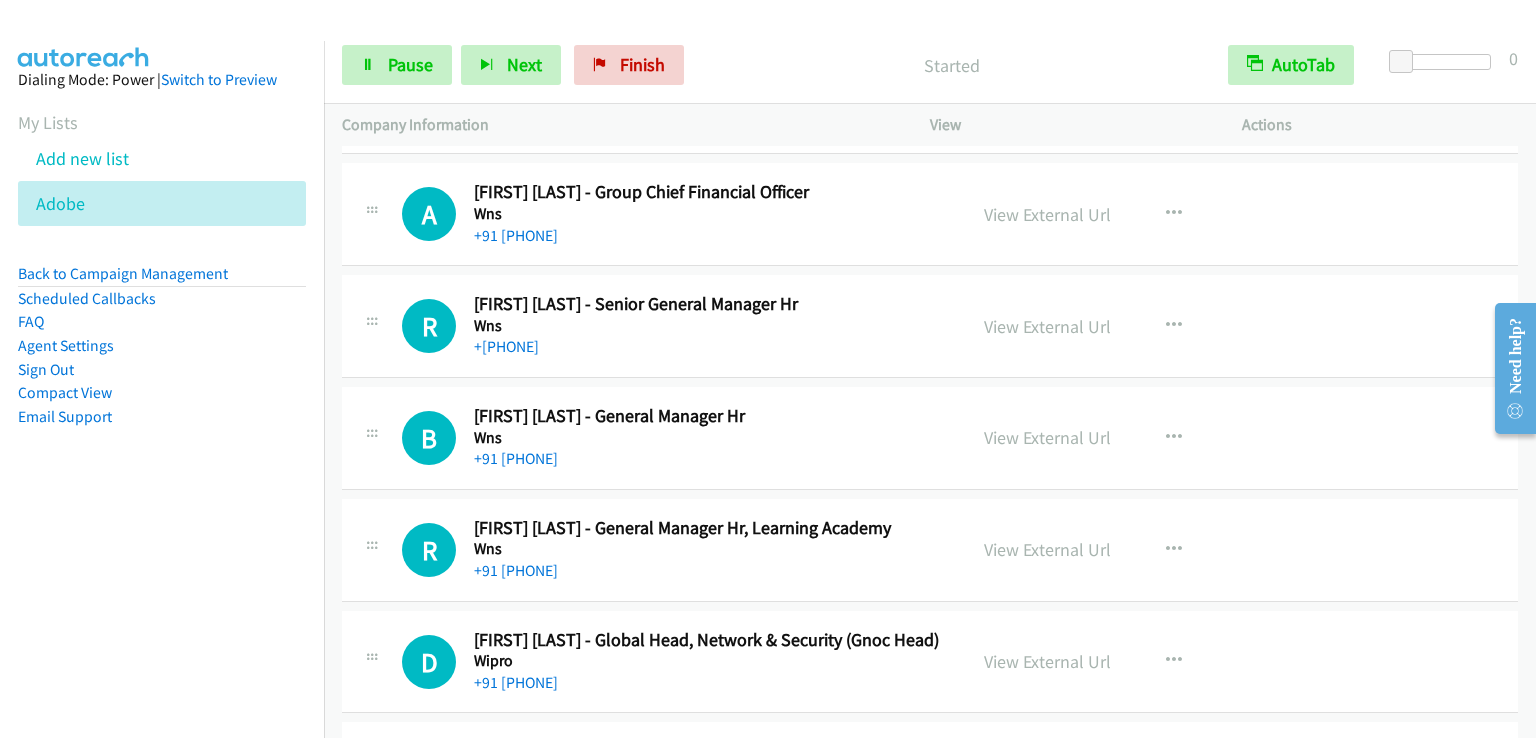 click on "Dialing Mode: Power
|
Switch to Preview
My Lists
Add new list
Adobe
Back to Campaign Management
Scheduled Callbacks
FAQ
Agent Settings
Sign Out
Compact View
Email Support" at bounding box center (162, 410) 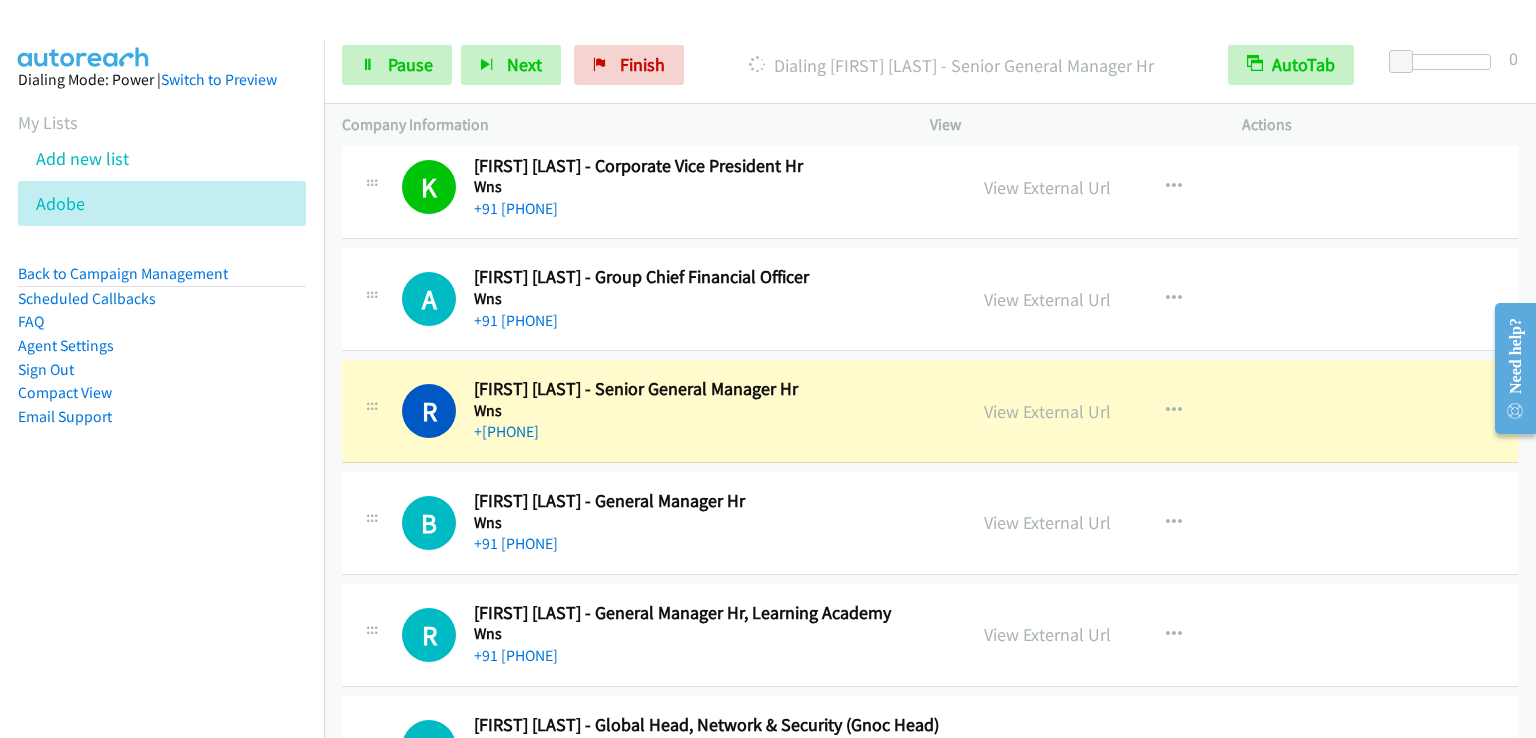 scroll, scrollTop: 4200, scrollLeft: 0, axis: vertical 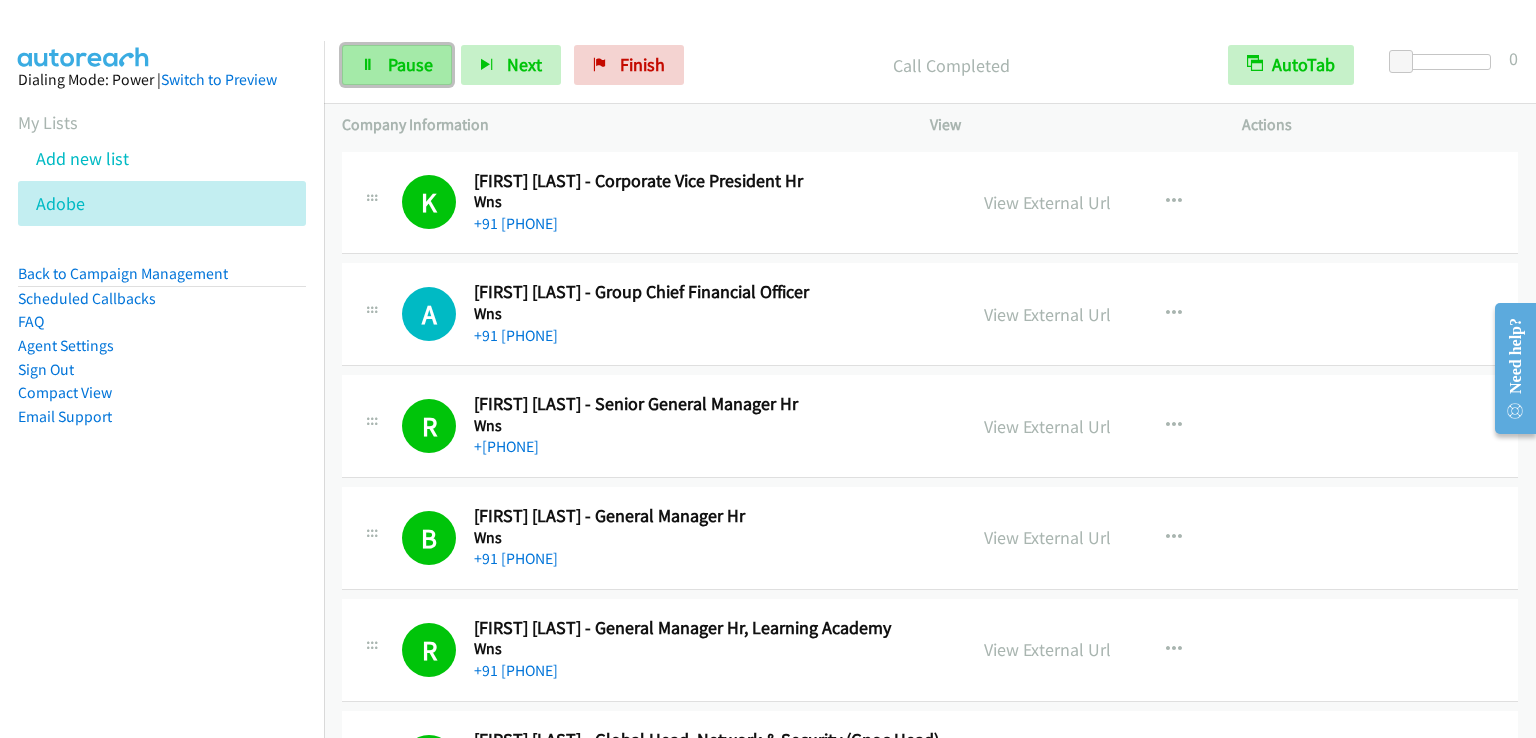click on "Pause" at bounding box center (410, 64) 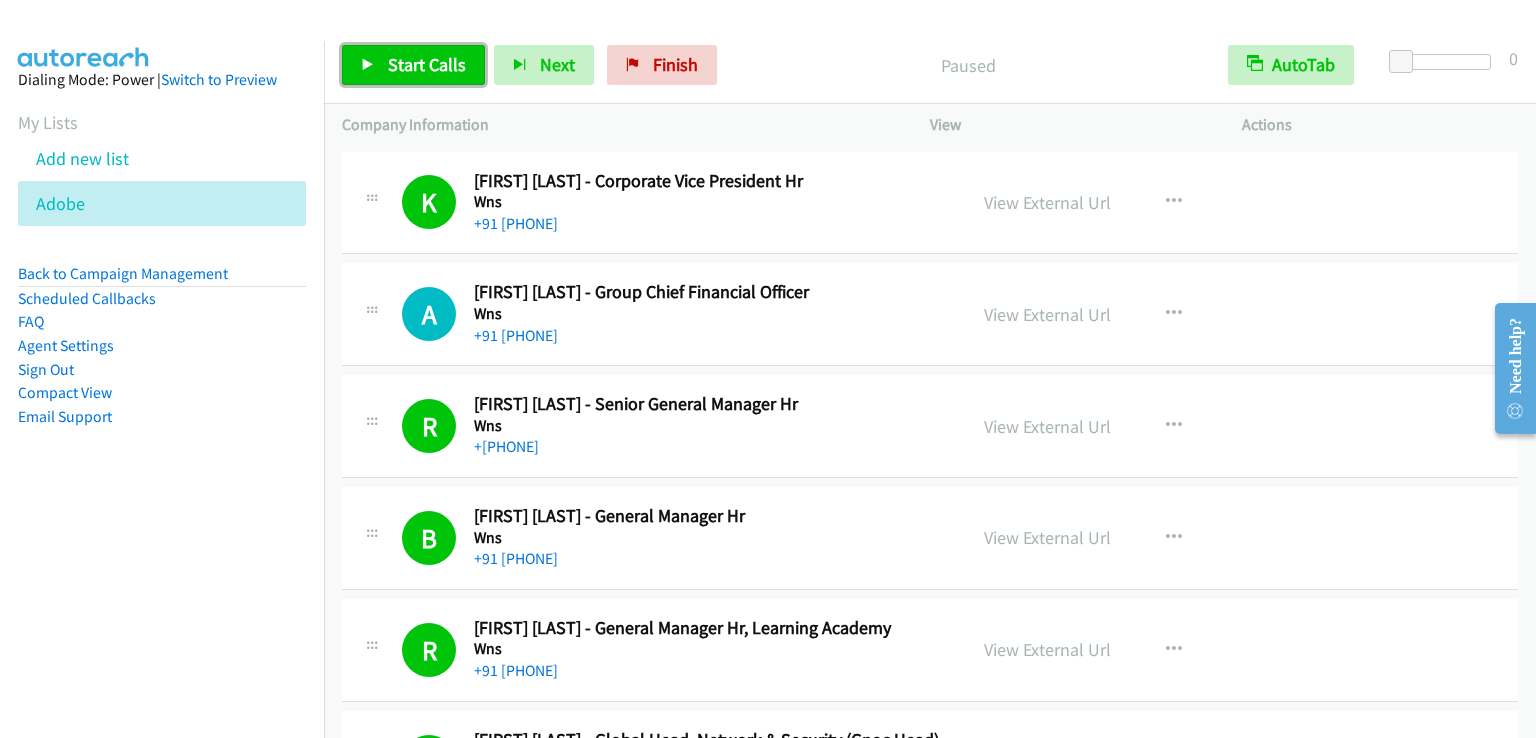 click on "Start Calls" at bounding box center [427, 64] 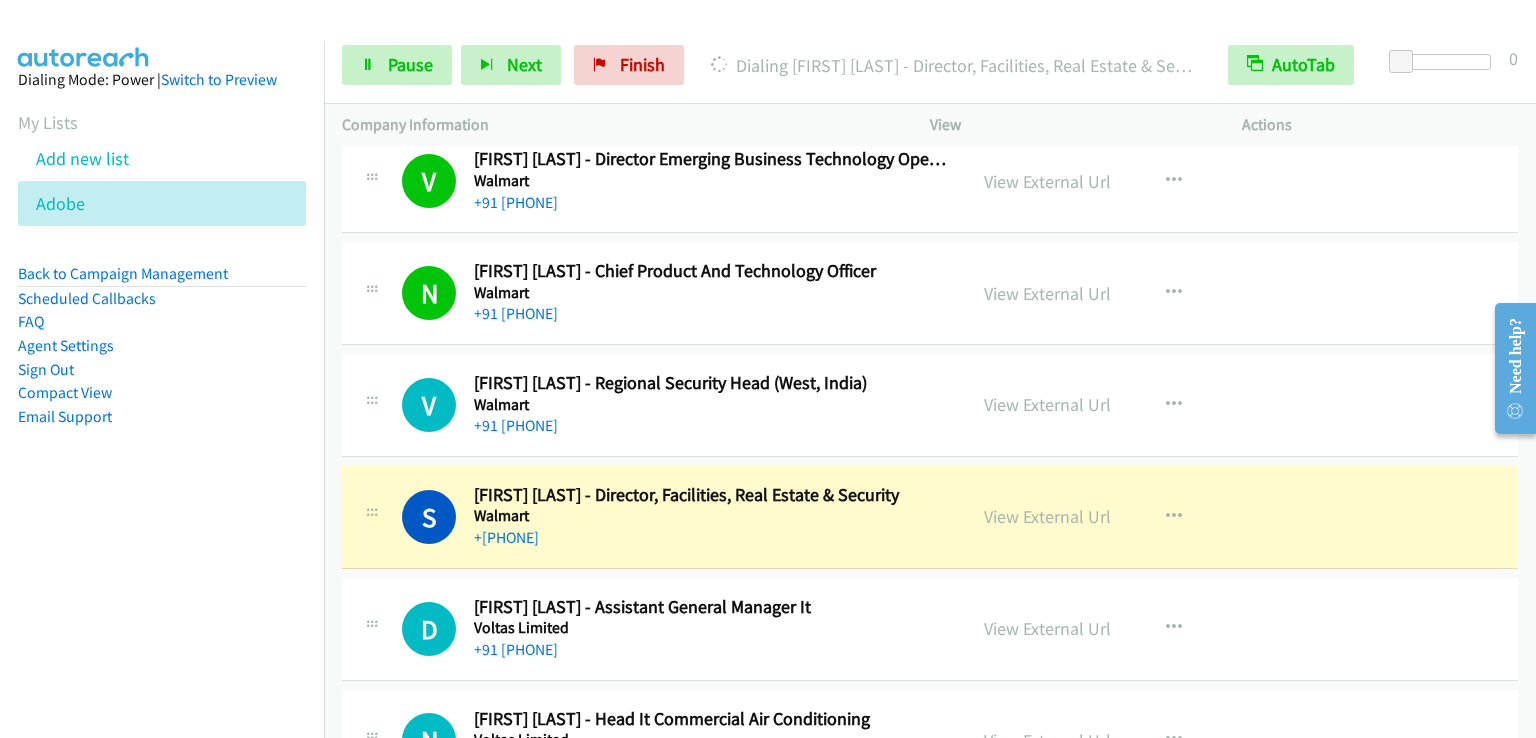 scroll, scrollTop: 4900, scrollLeft: 0, axis: vertical 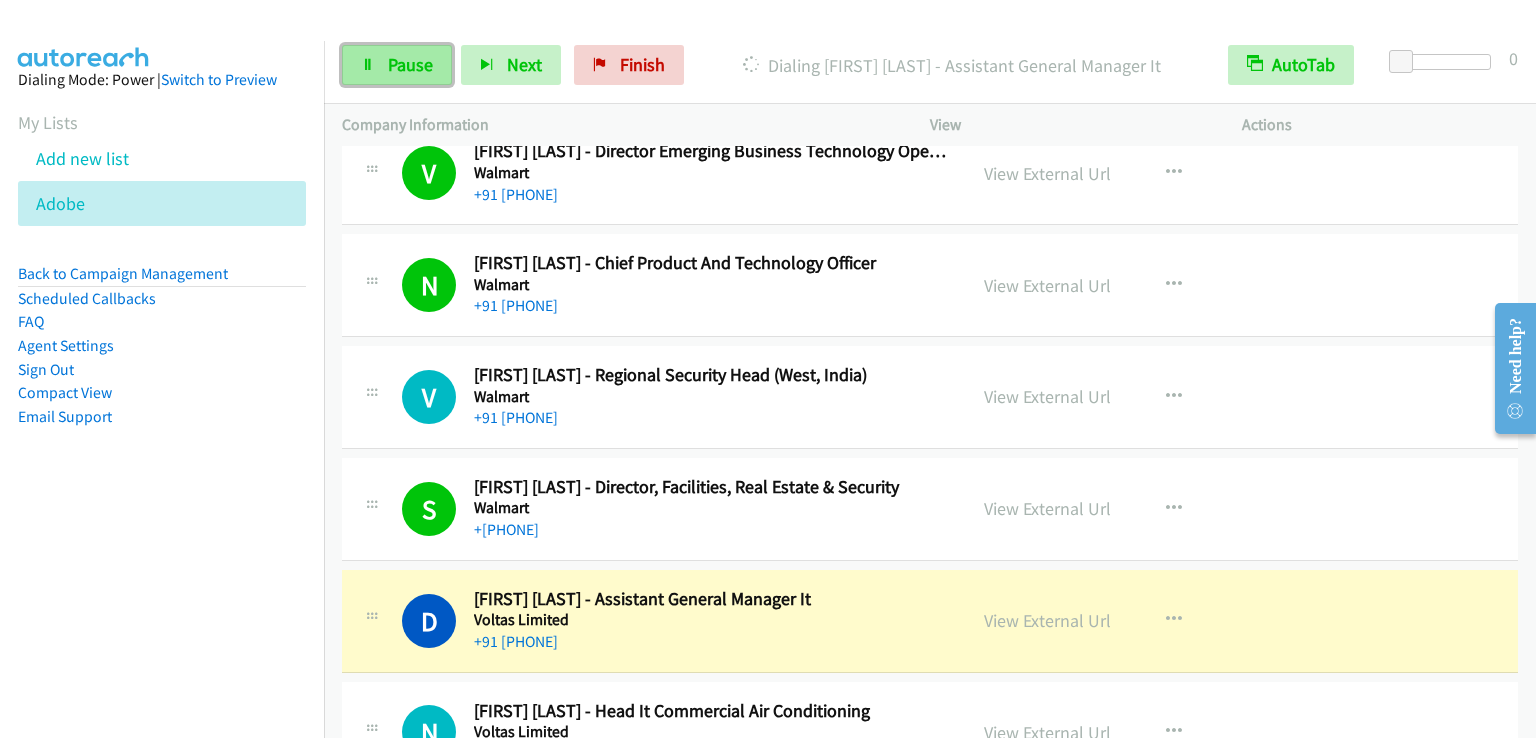 click on "Pause" at bounding box center (410, 64) 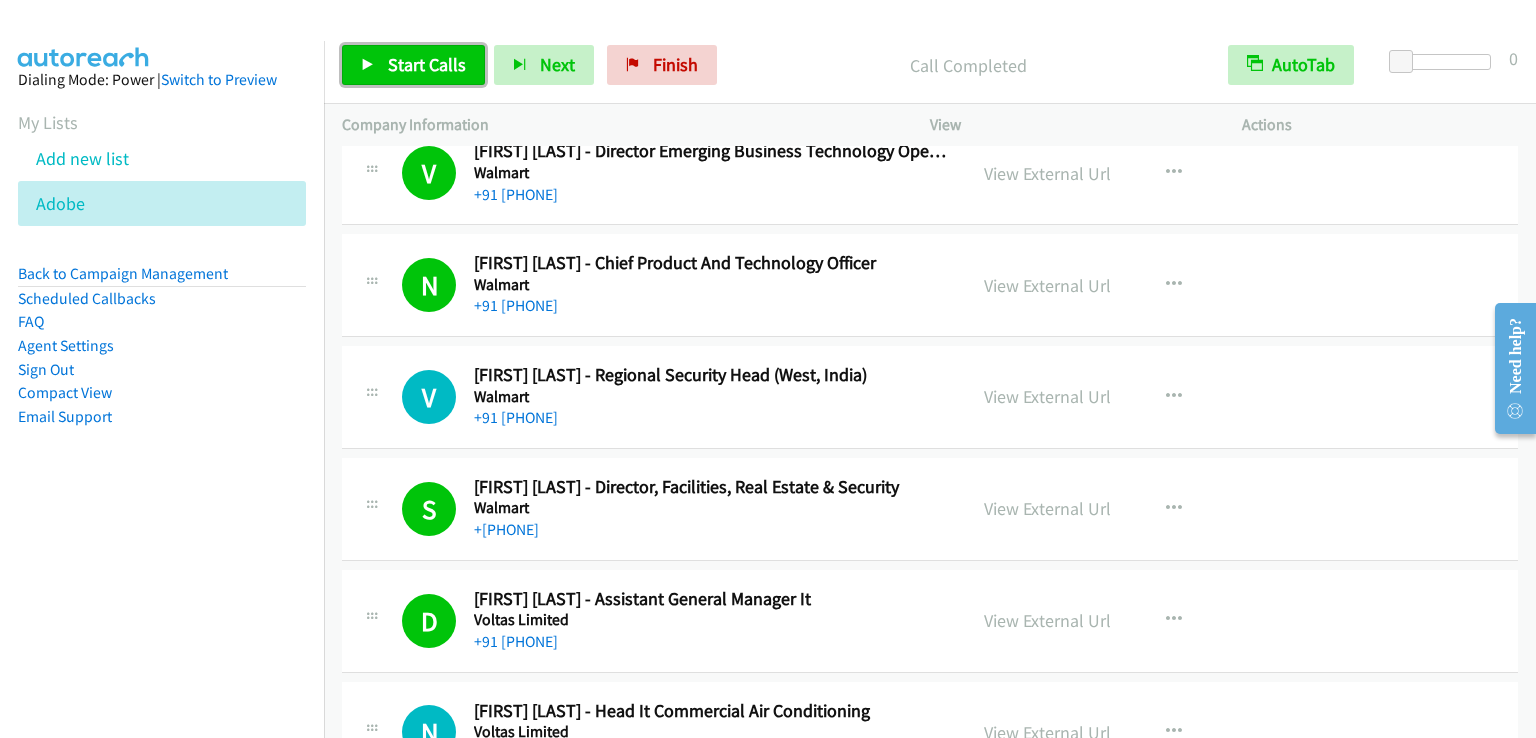click on "Start Calls" at bounding box center (427, 64) 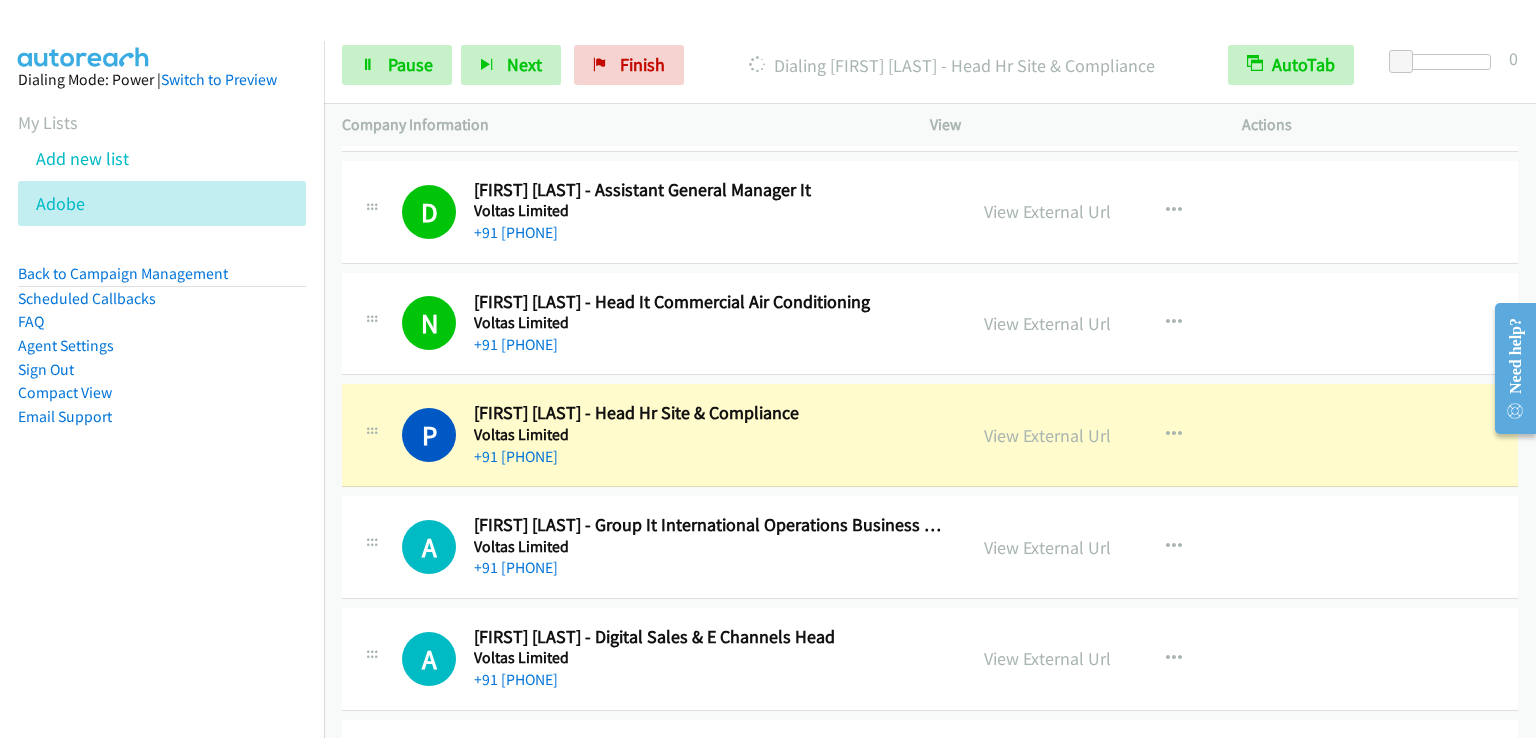 scroll, scrollTop: 5300, scrollLeft: 0, axis: vertical 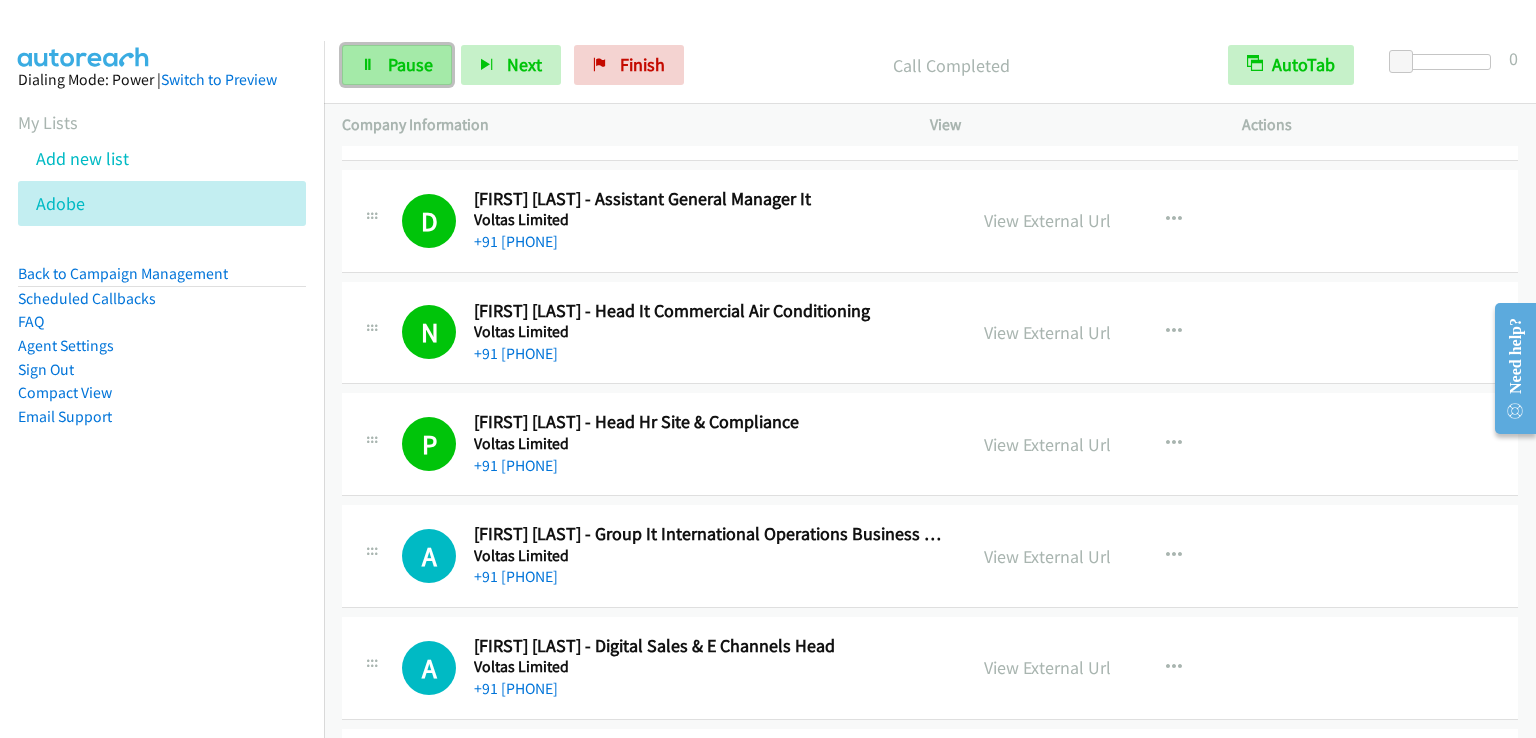 click on "Pause" at bounding box center [410, 64] 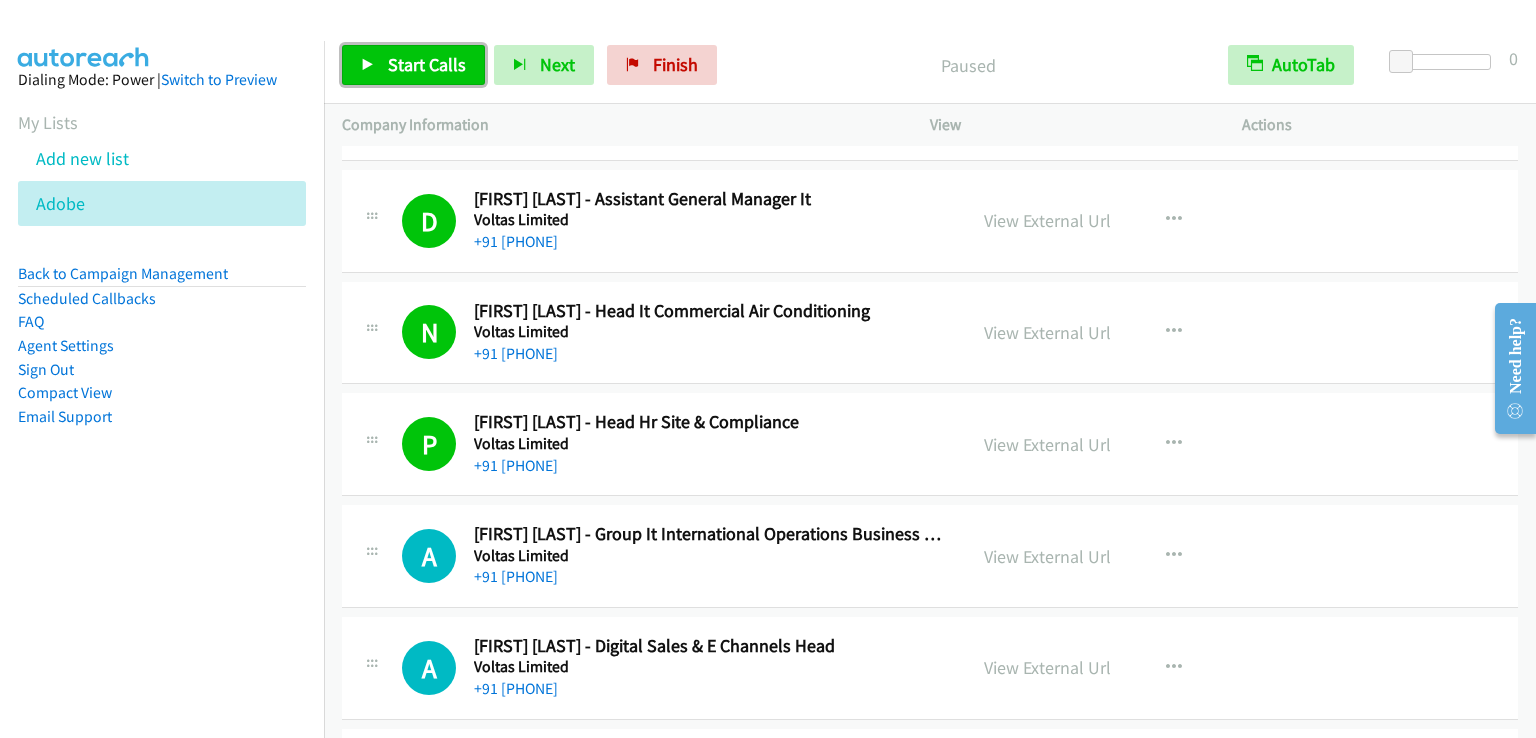 click on "Start Calls" at bounding box center (427, 64) 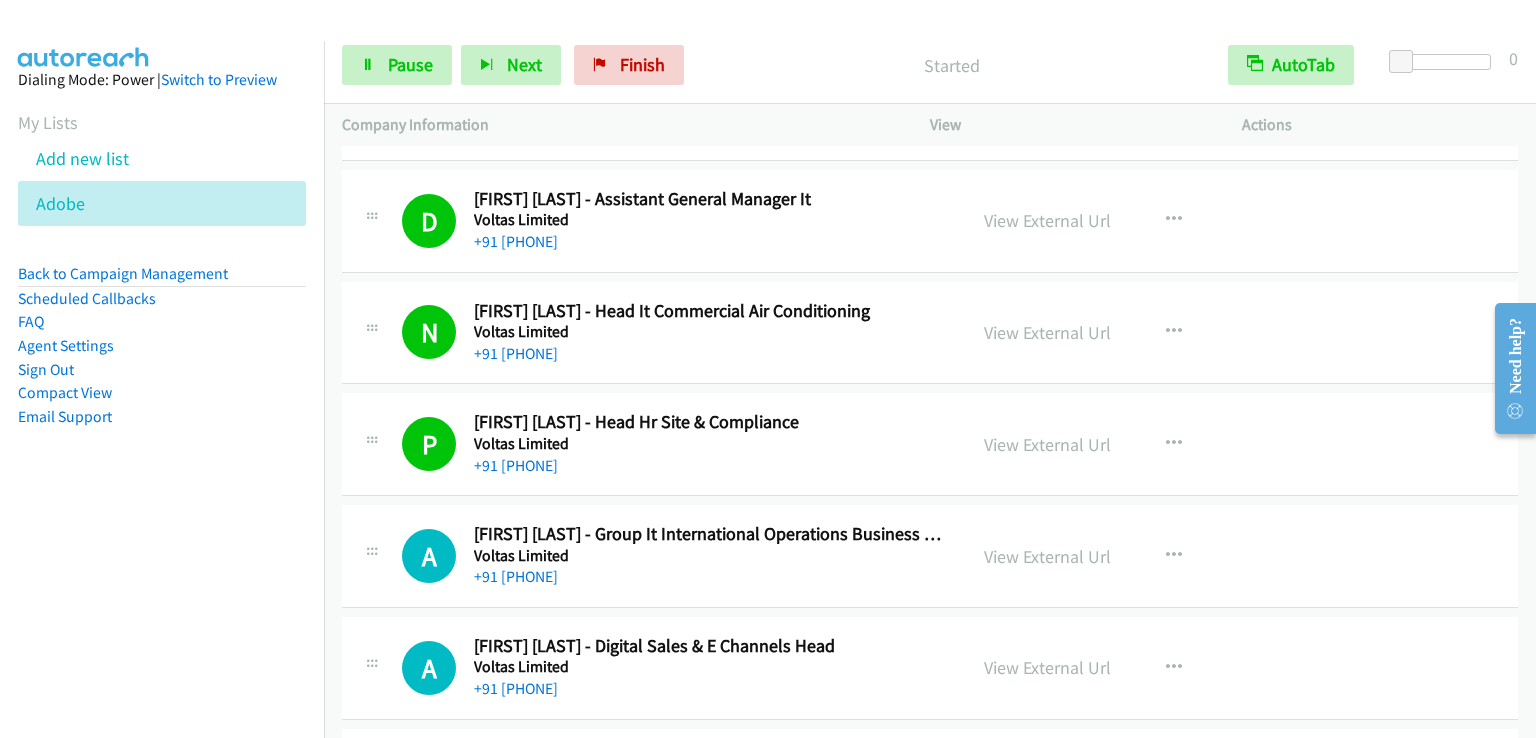 scroll, scrollTop: 5500, scrollLeft: 0, axis: vertical 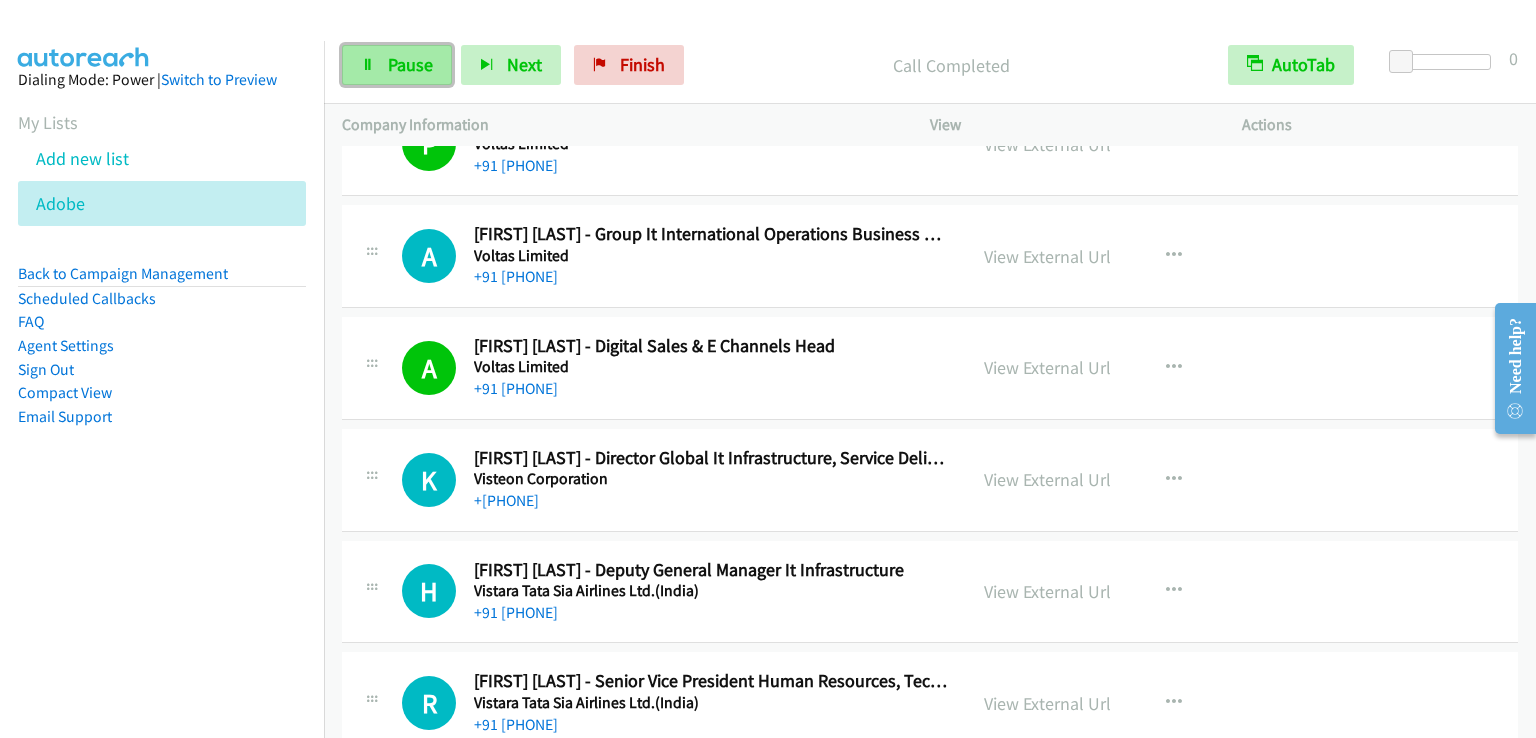 click on "Pause" at bounding box center [410, 64] 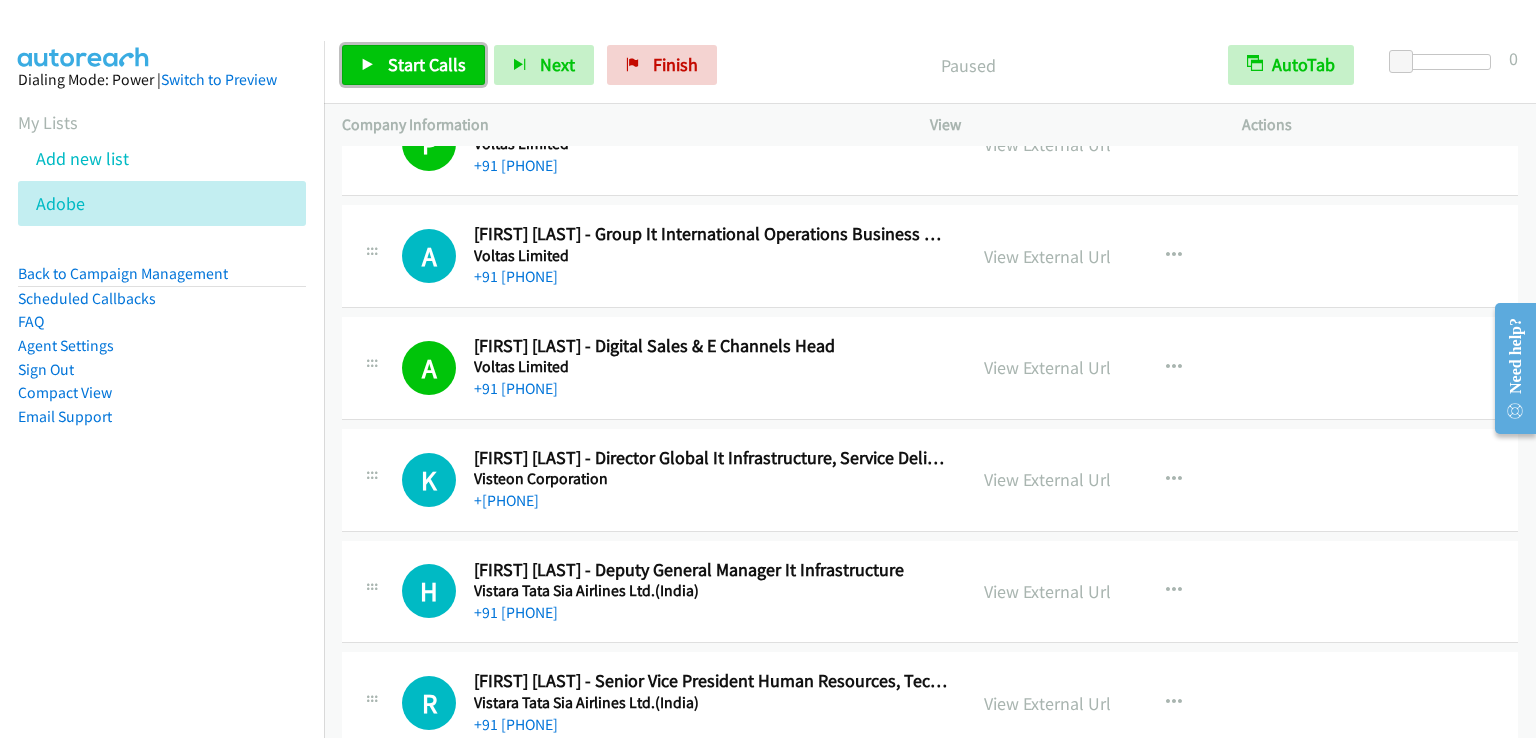 click on "Start Calls" at bounding box center (427, 64) 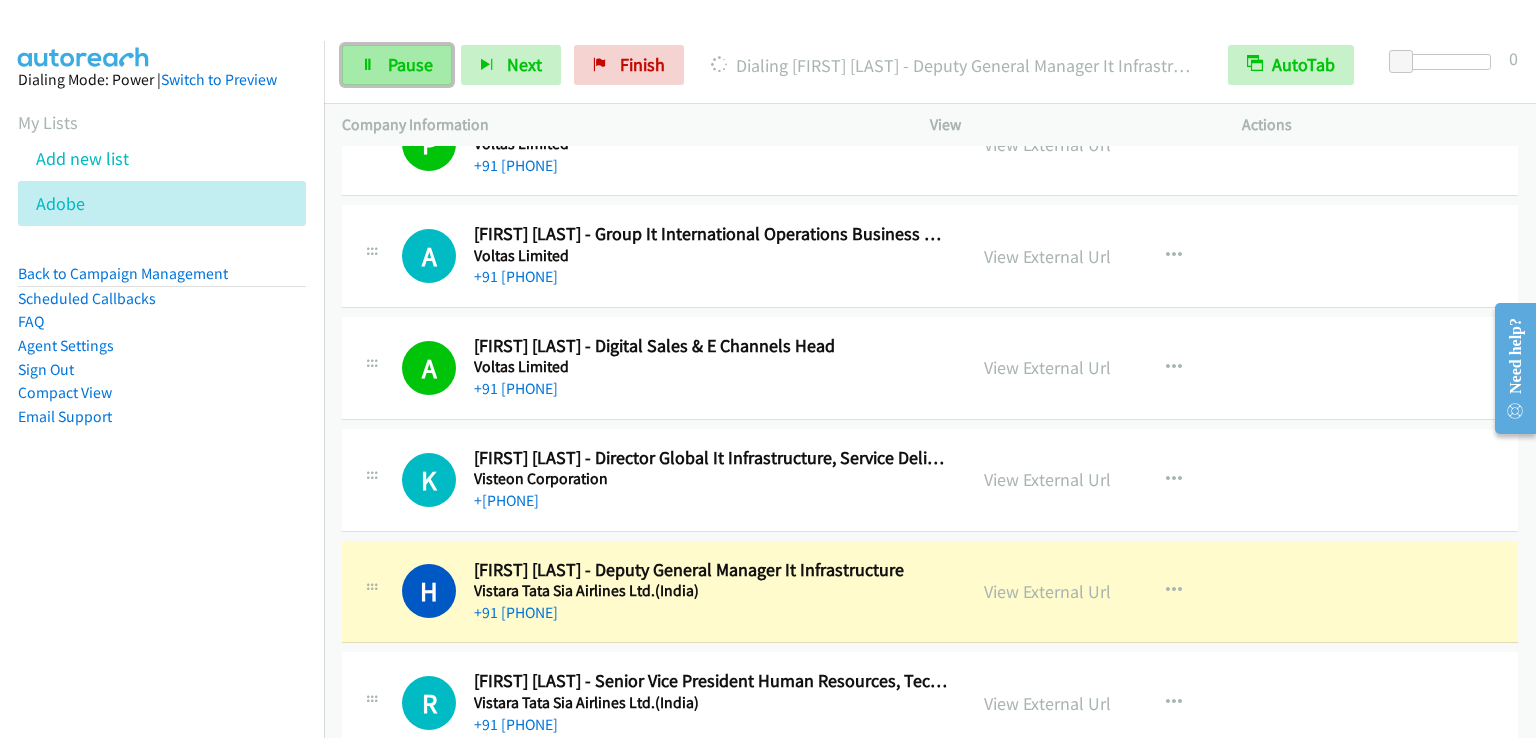 click on "Pause" at bounding box center [410, 64] 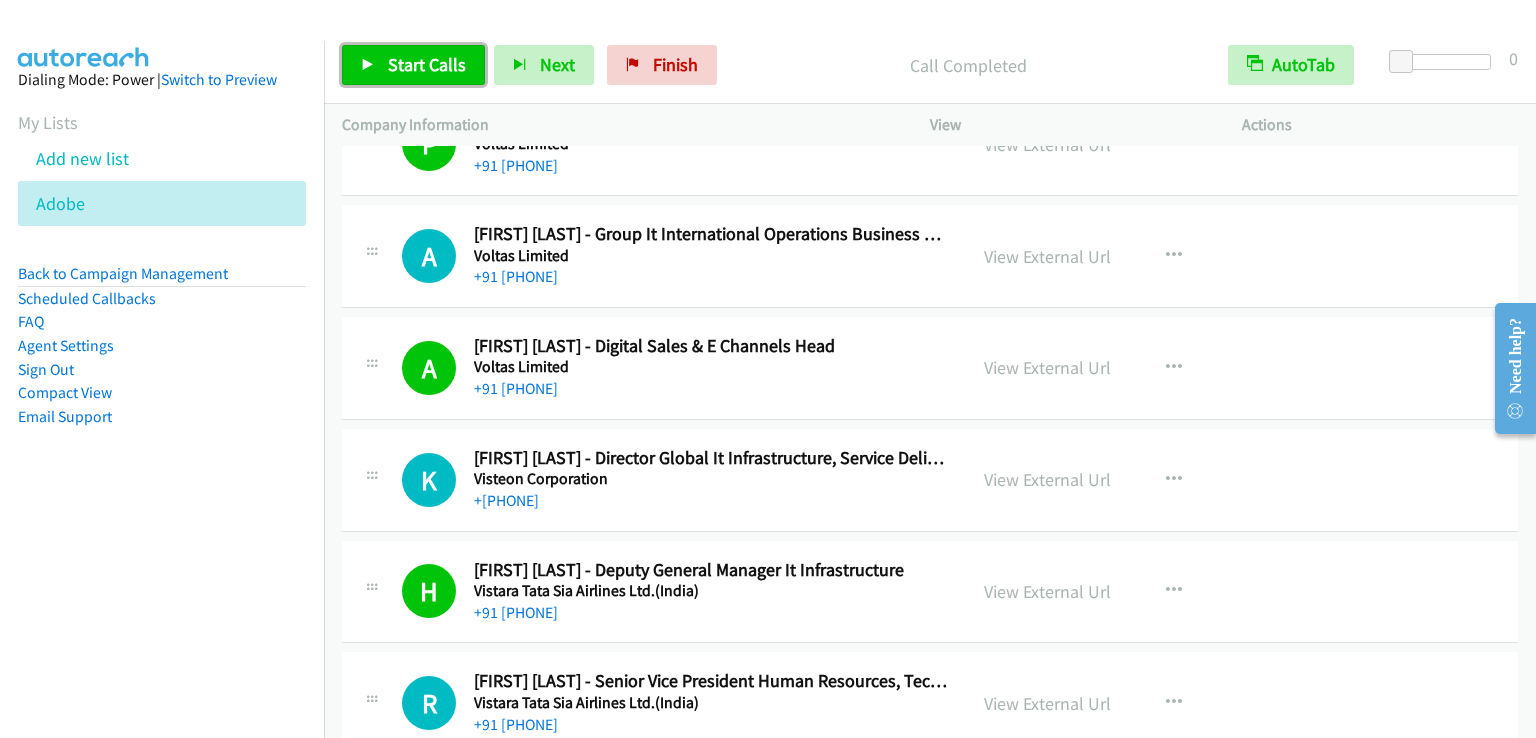 click on "Start Calls" at bounding box center (413, 65) 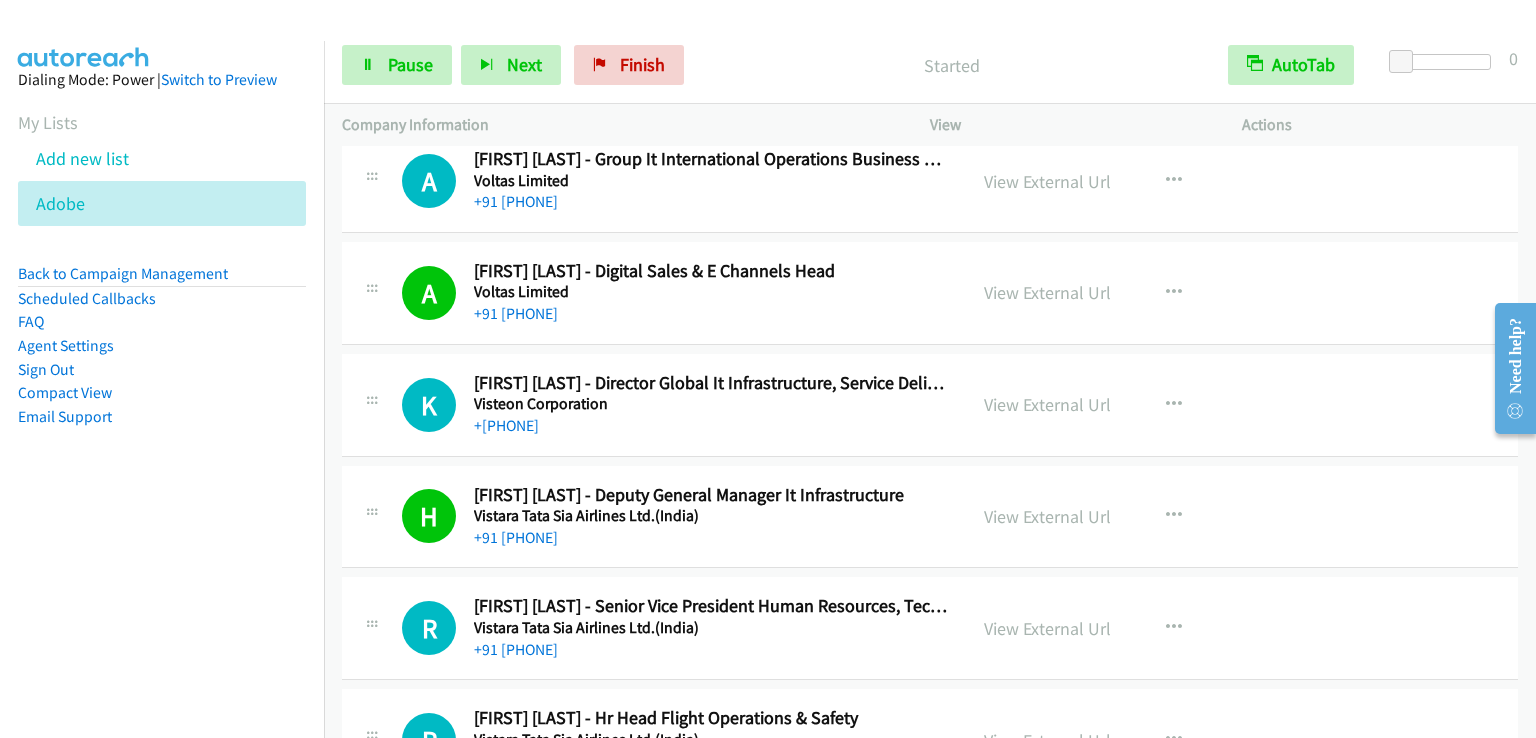 scroll, scrollTop: 5800, scrollLeft: 0, axis: vertical 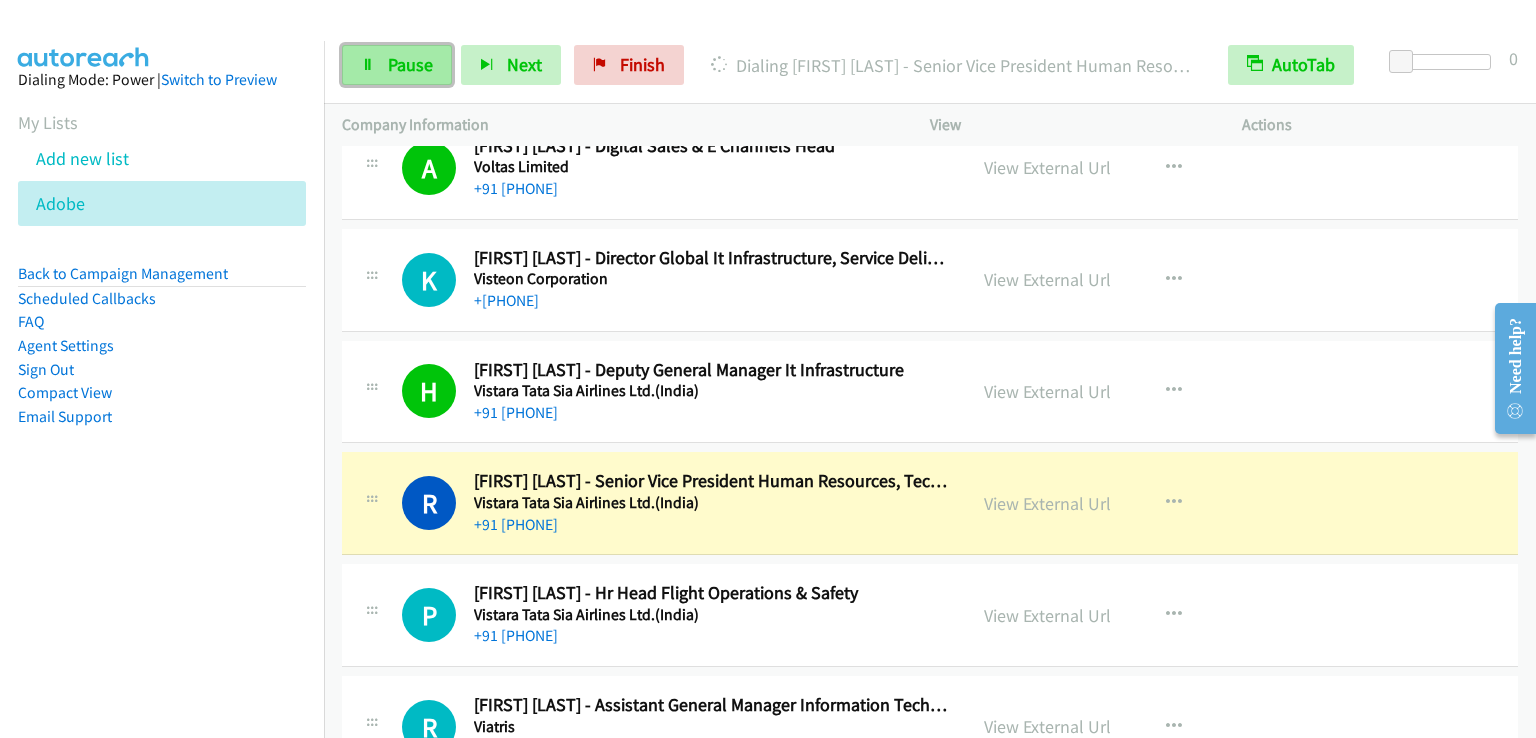 click on "Pause" at bounding box center [410, 64] 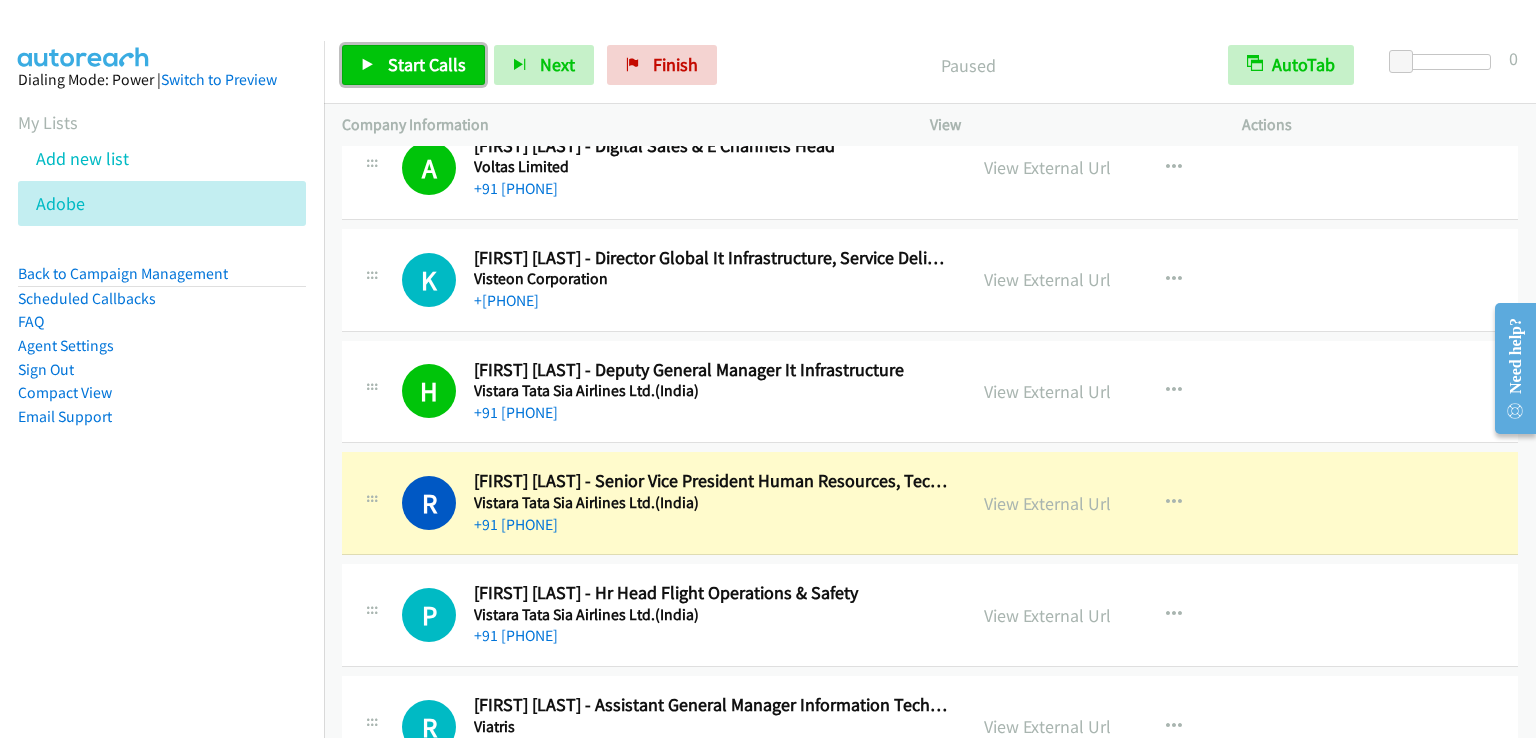 click on "Start Calls" at bounding box center [427, 64] 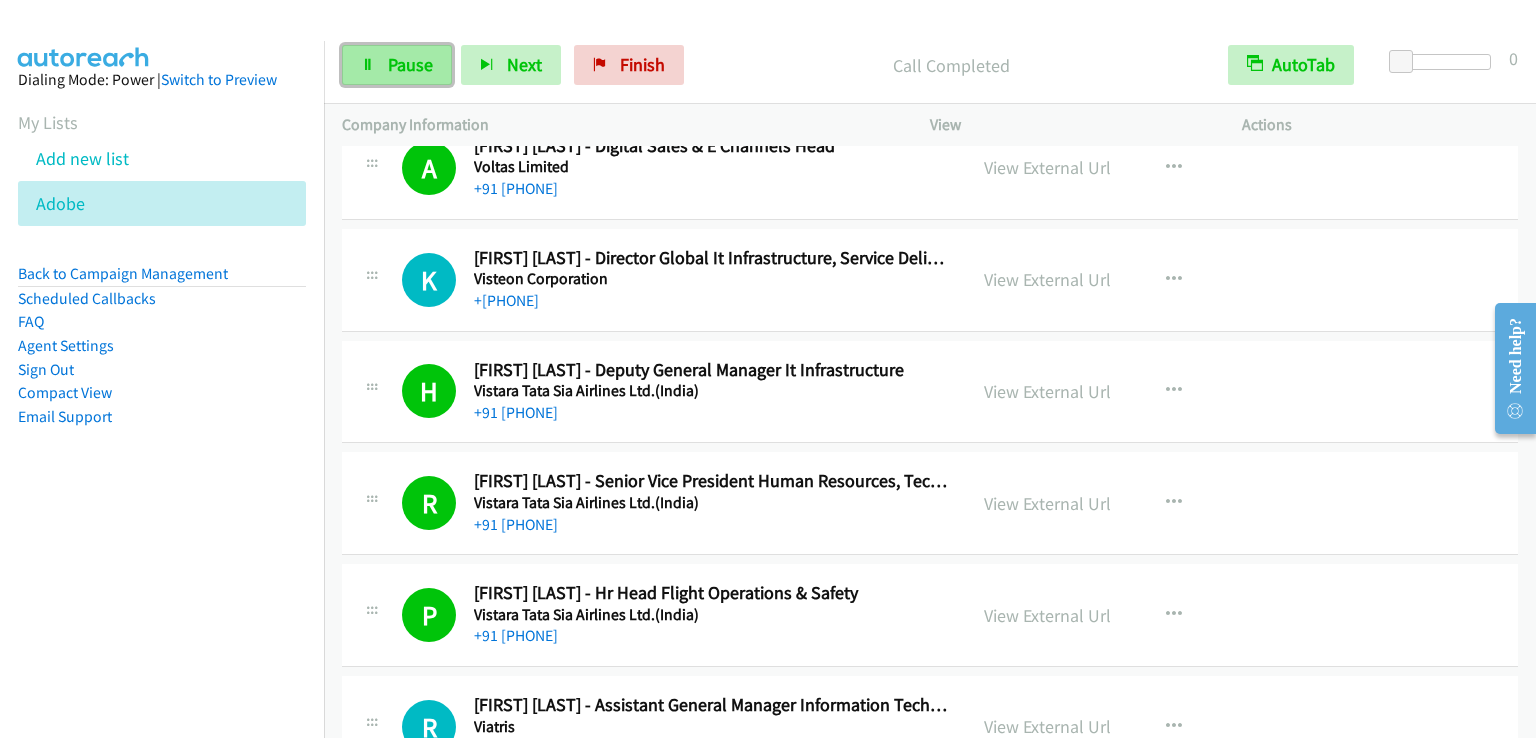 click on "Pause" at bounding box center [410, 64] 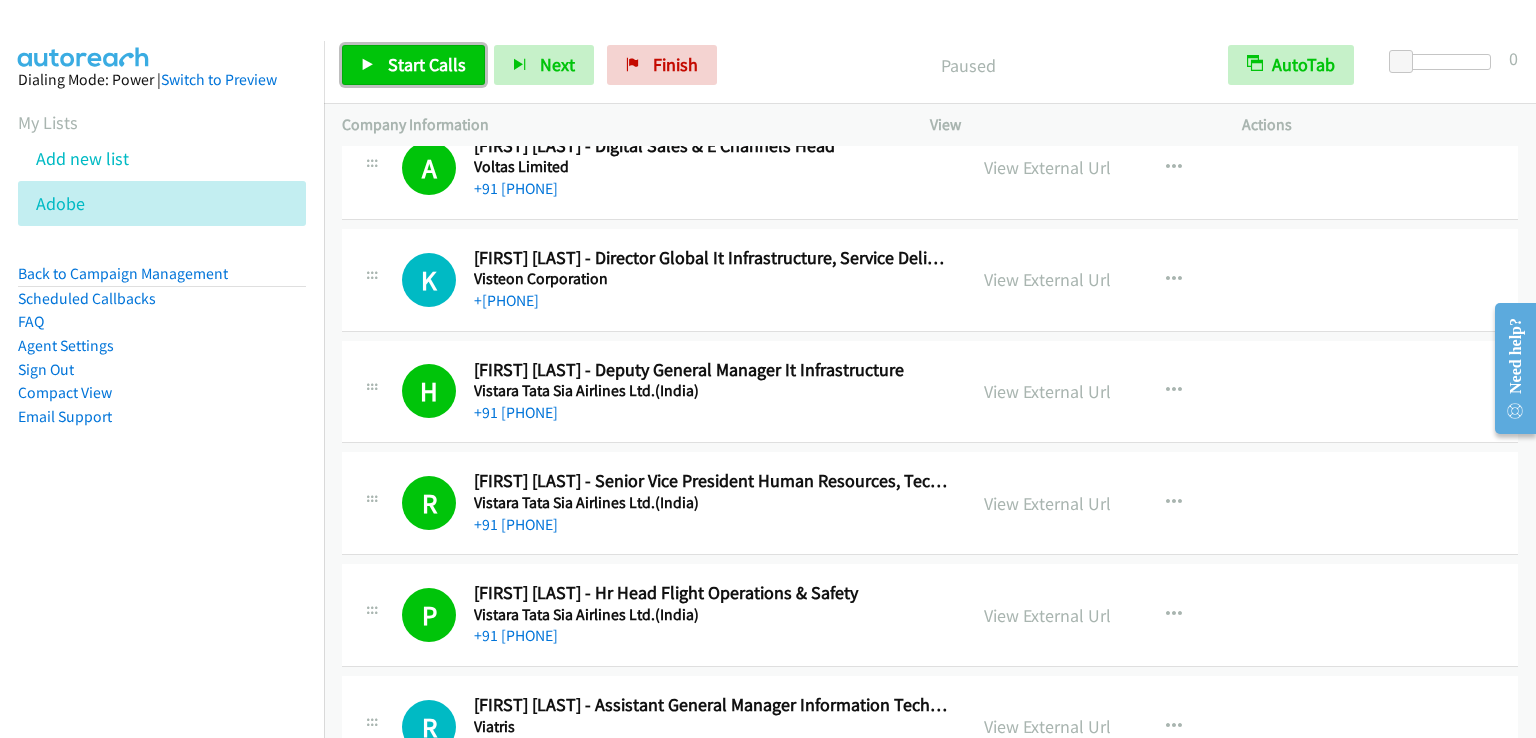 click on "Start Calls" at bounding box center [427, 64] 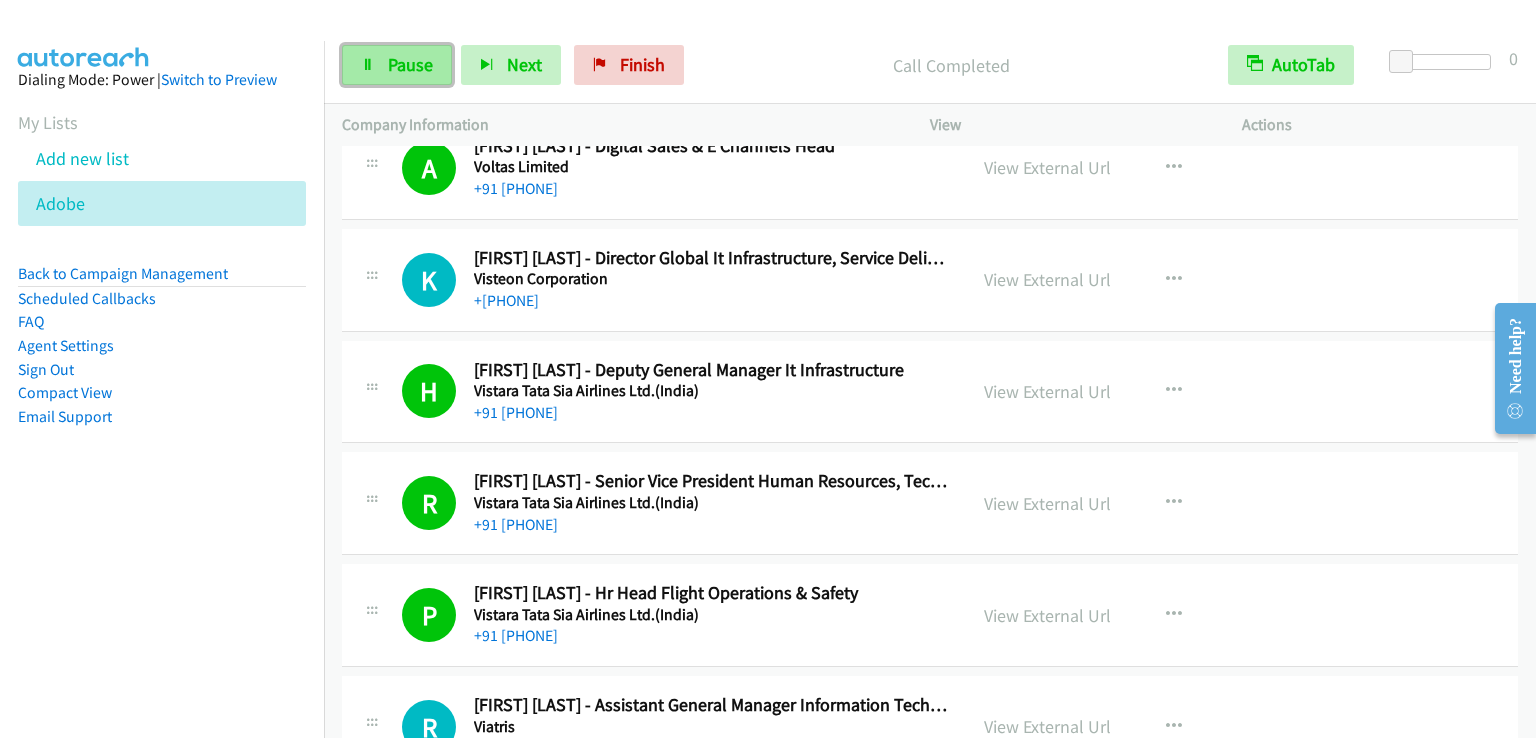 click on "Pause" at bounding box center (410, 64) 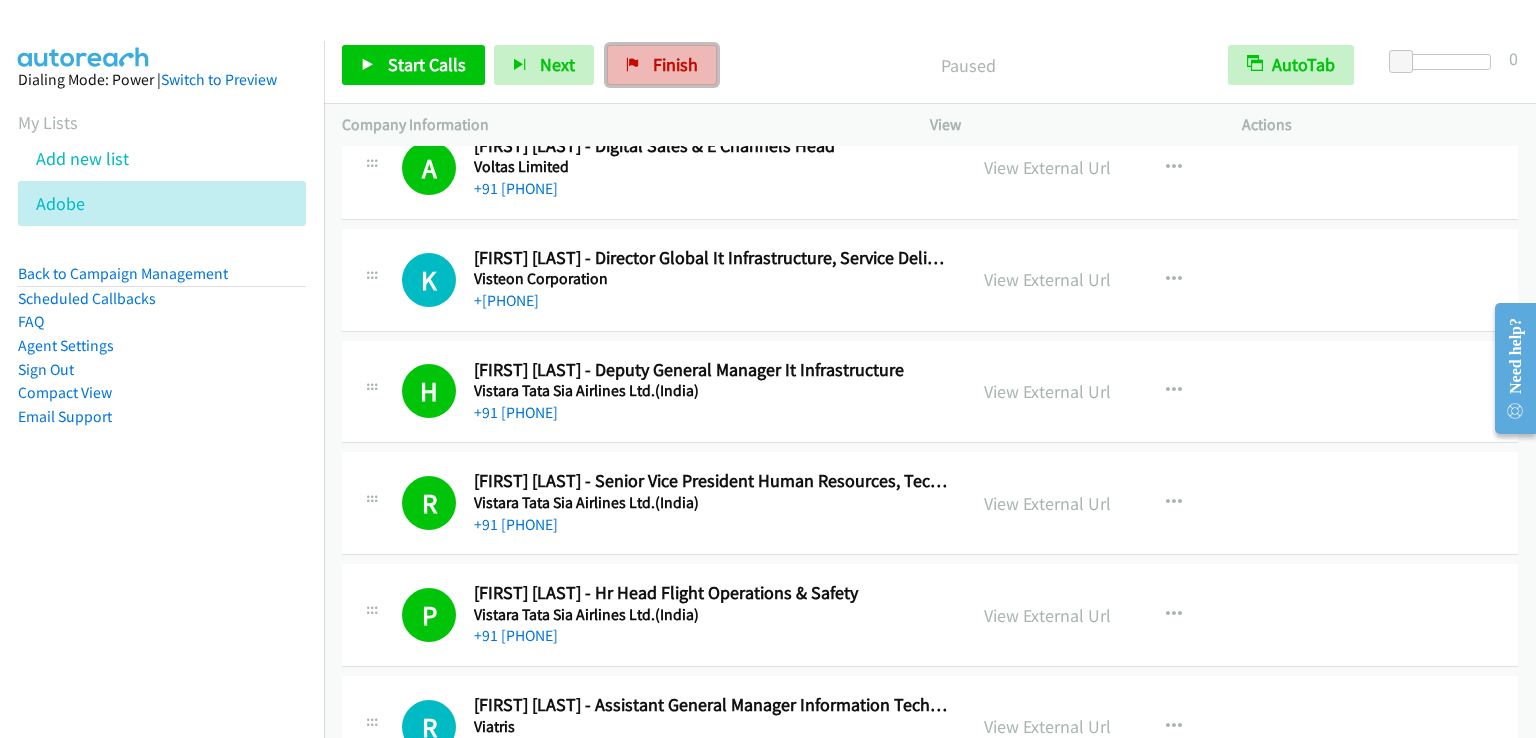 click on "Finish" at bounding box center (662, 65) 